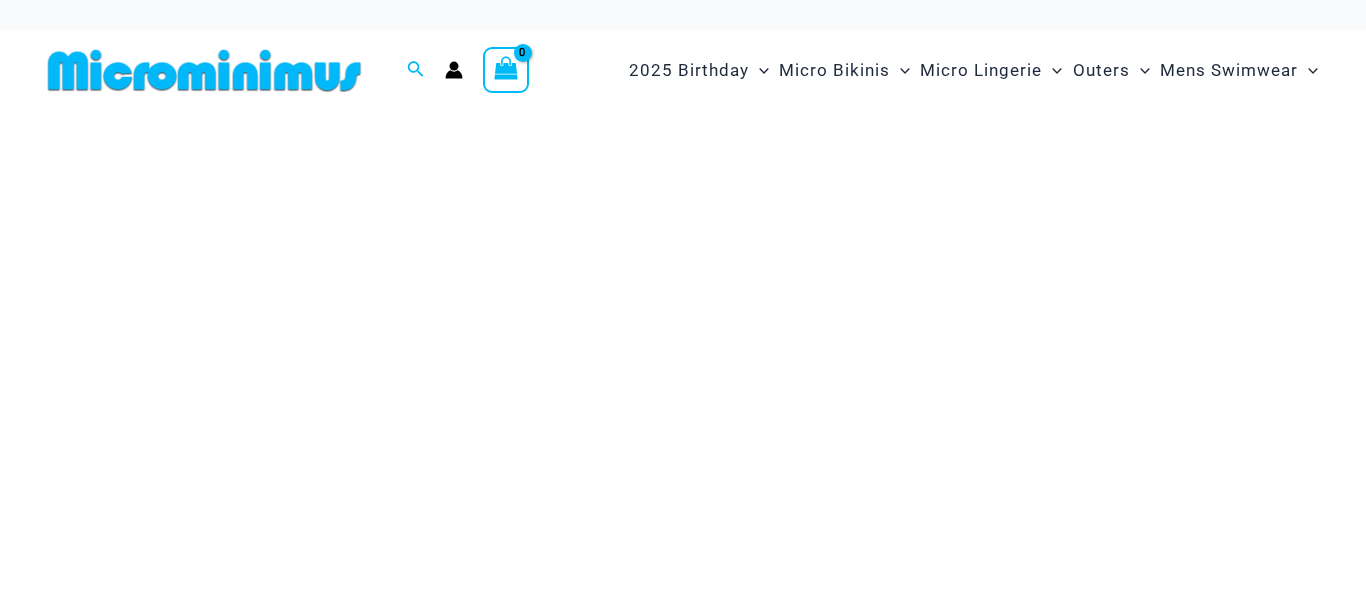 scroll, scrollTop: 0, scrollLeft: 0, axis: both 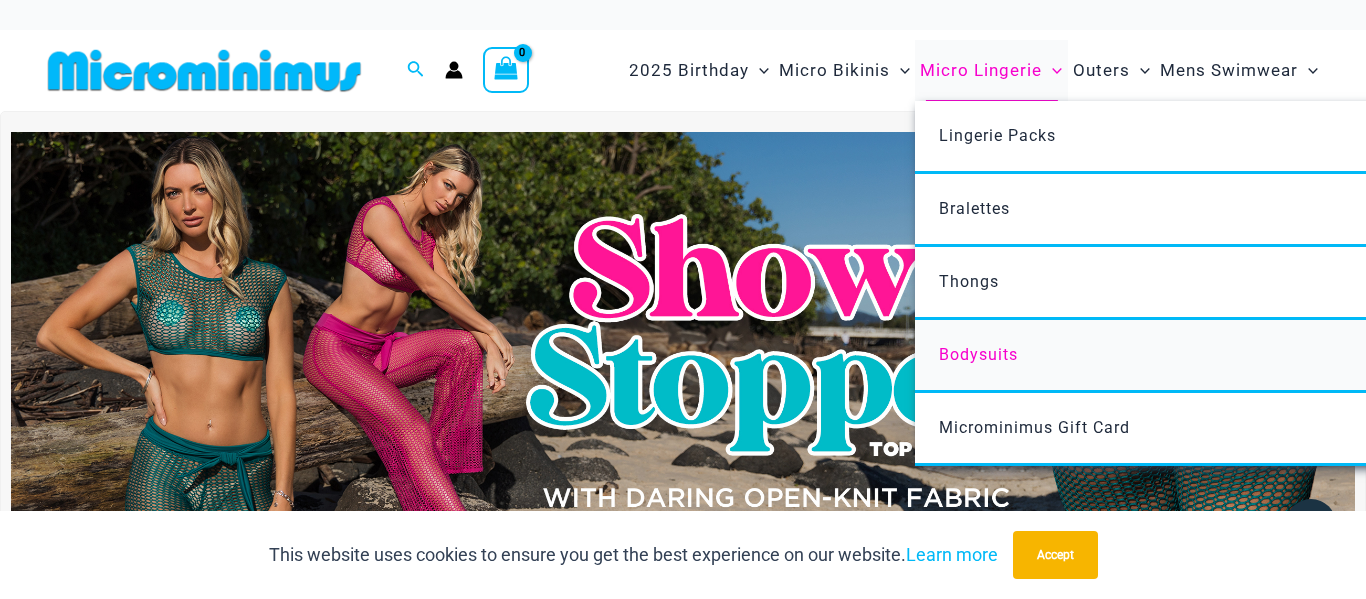 click on "Bodysuits" at bounding box center [978, 354] 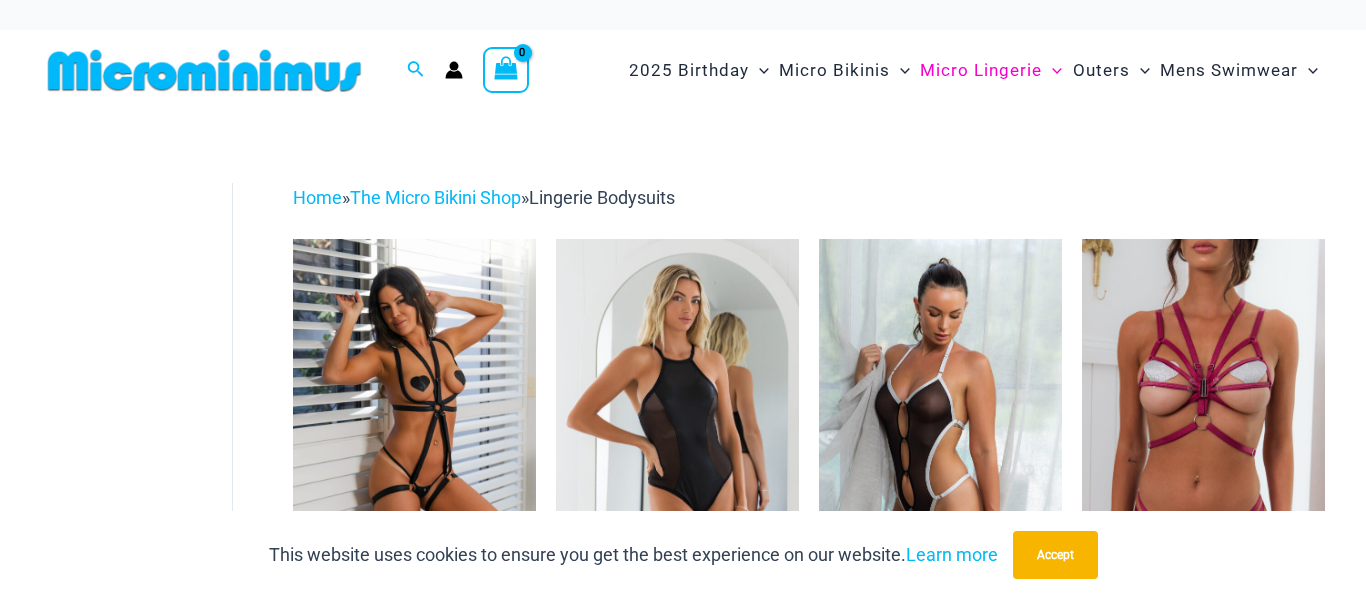 scroll, scrollTop: 20, scrollLeft: 0, axis: vertical 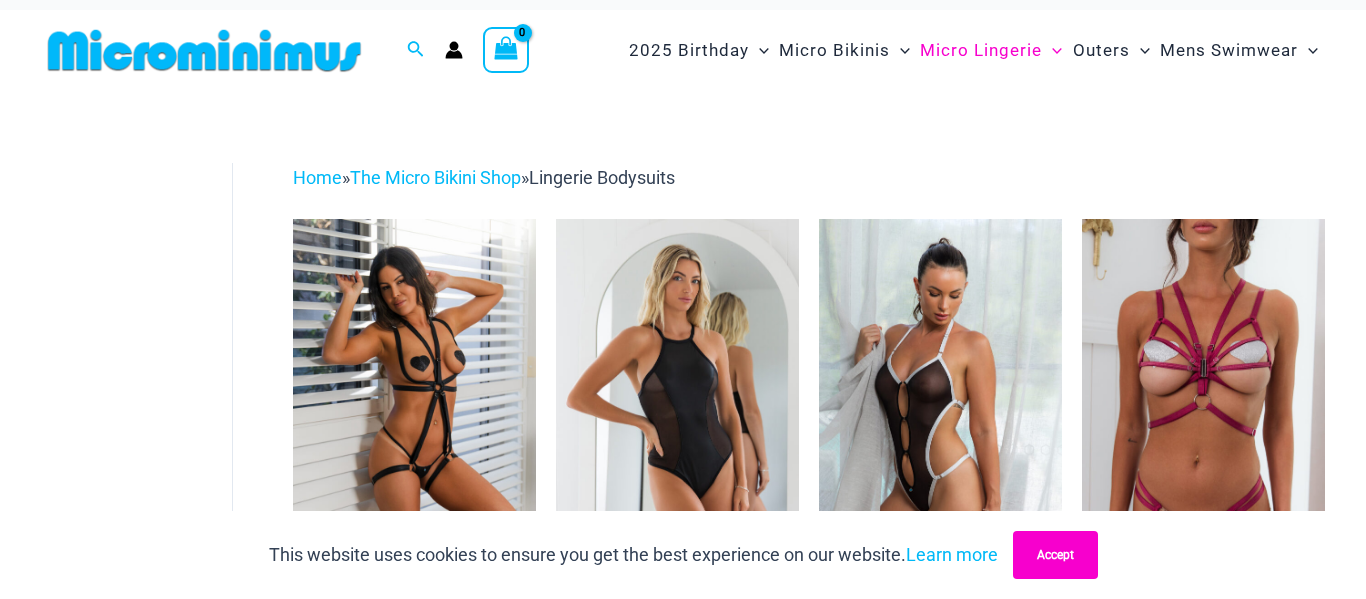 click on "Accept" at bounding box center (1055, 555) 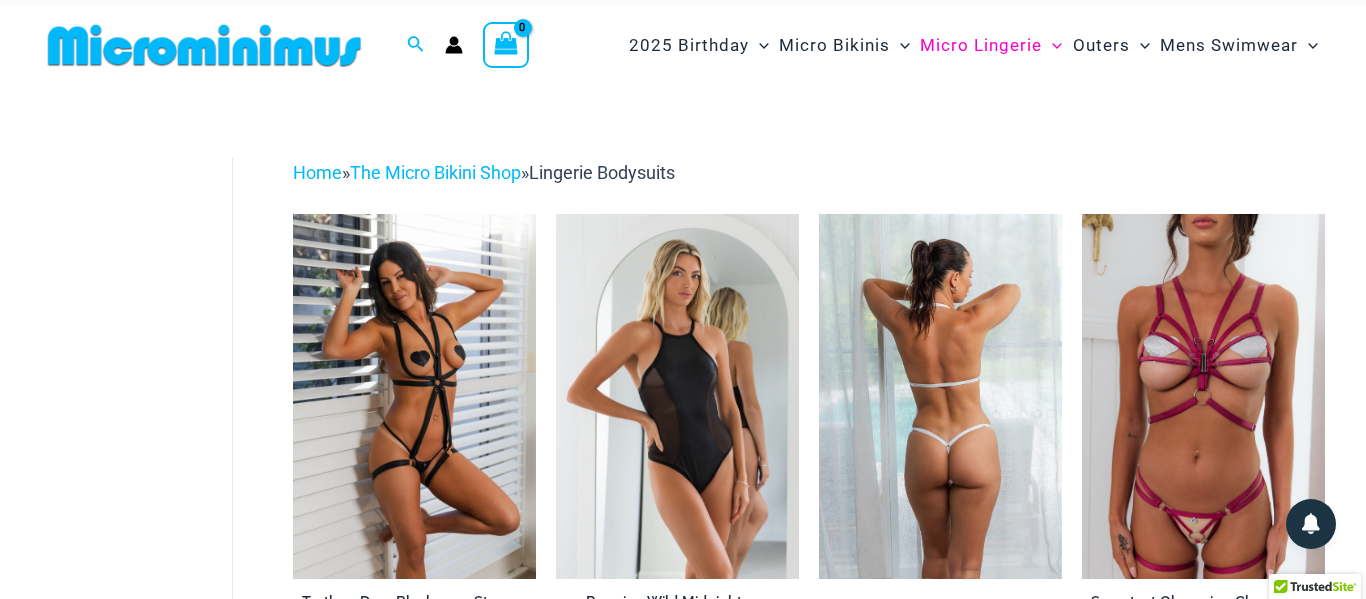 scroll, scrollTop: 22, scrollLeft: 0, axis: vertical 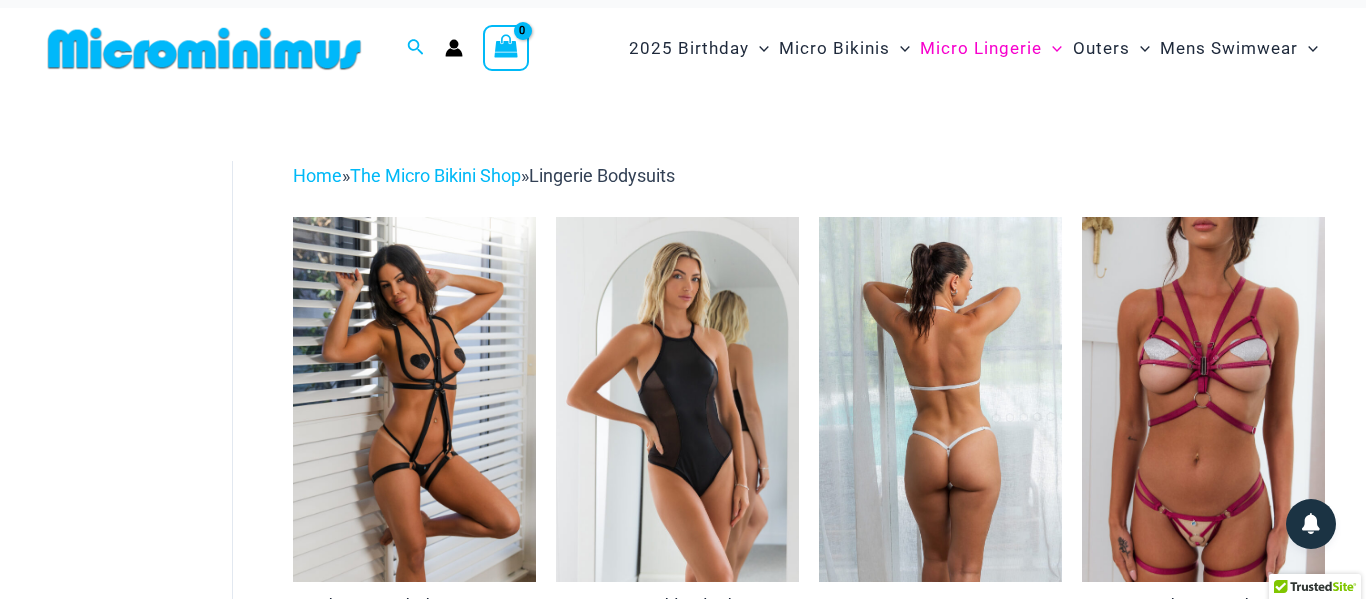 click at bounding box center [940, 399] 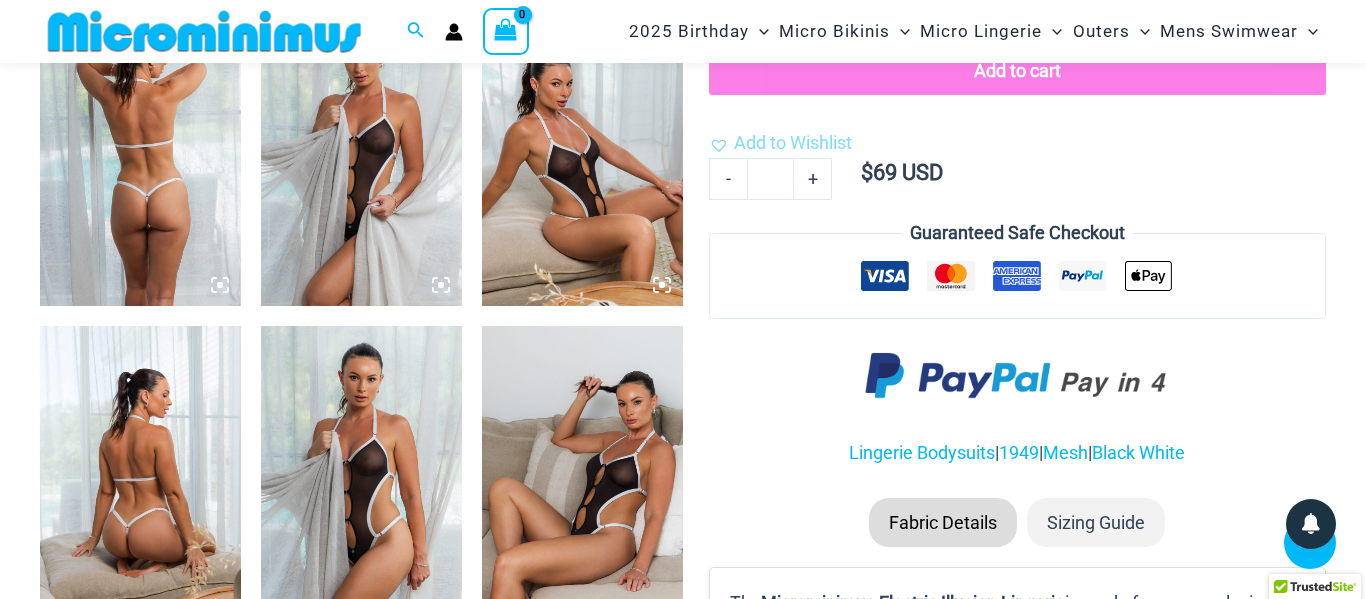 scroll, scrollTop: 1180, scrollLeft: 0, axis: vertical 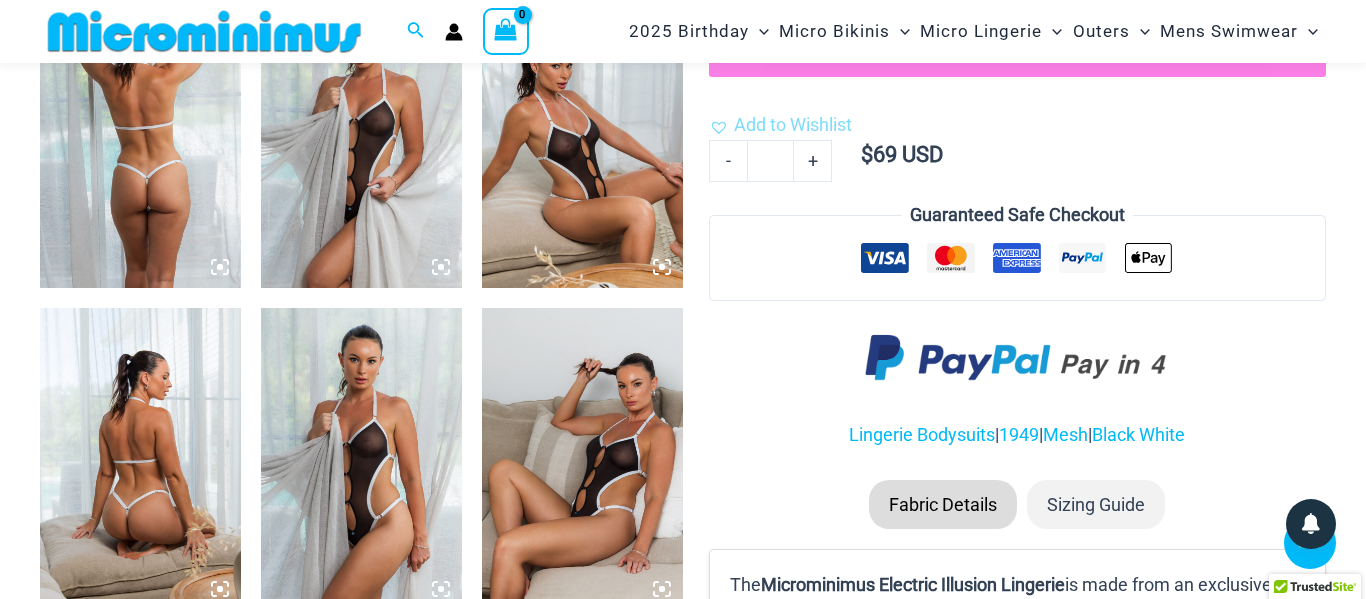 click at bounding box center [361, 137] 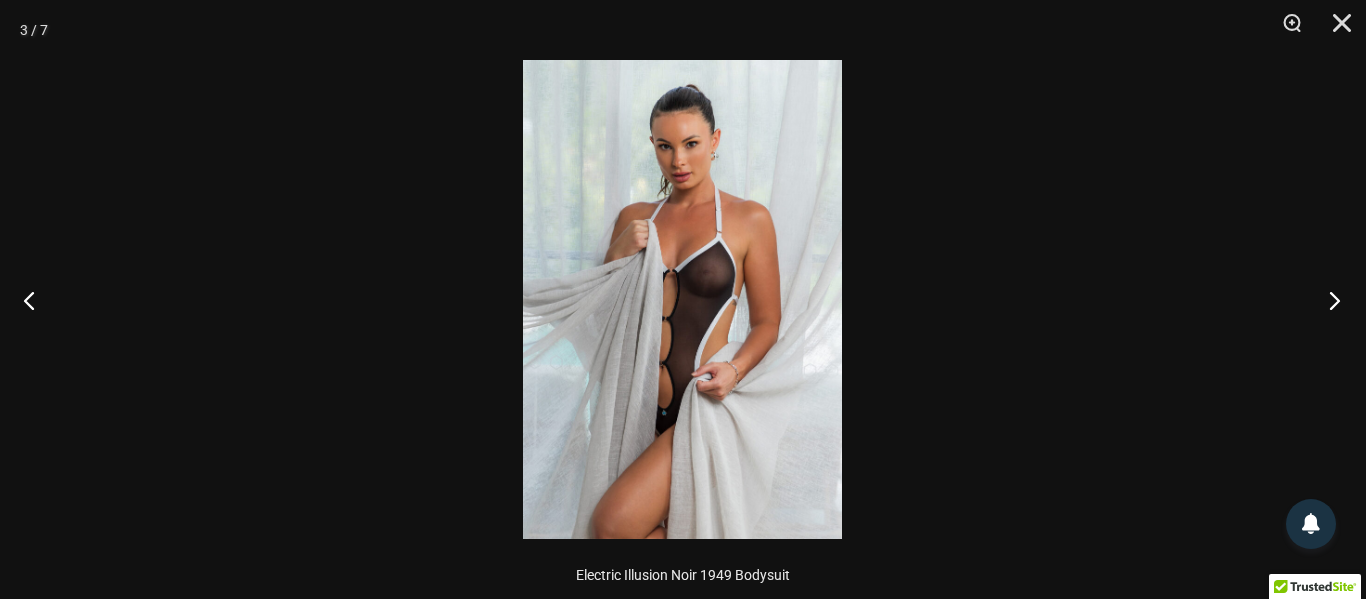 click at bounding box center (1328, 300) 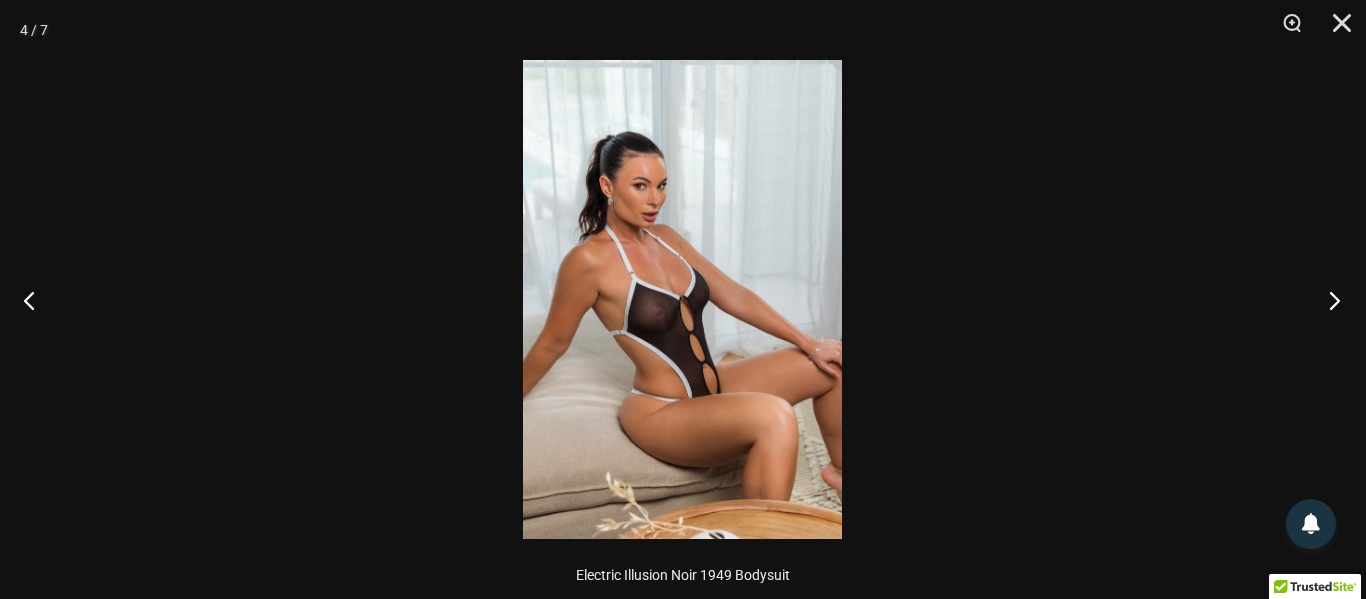 click at bounding box center (1328, 300) 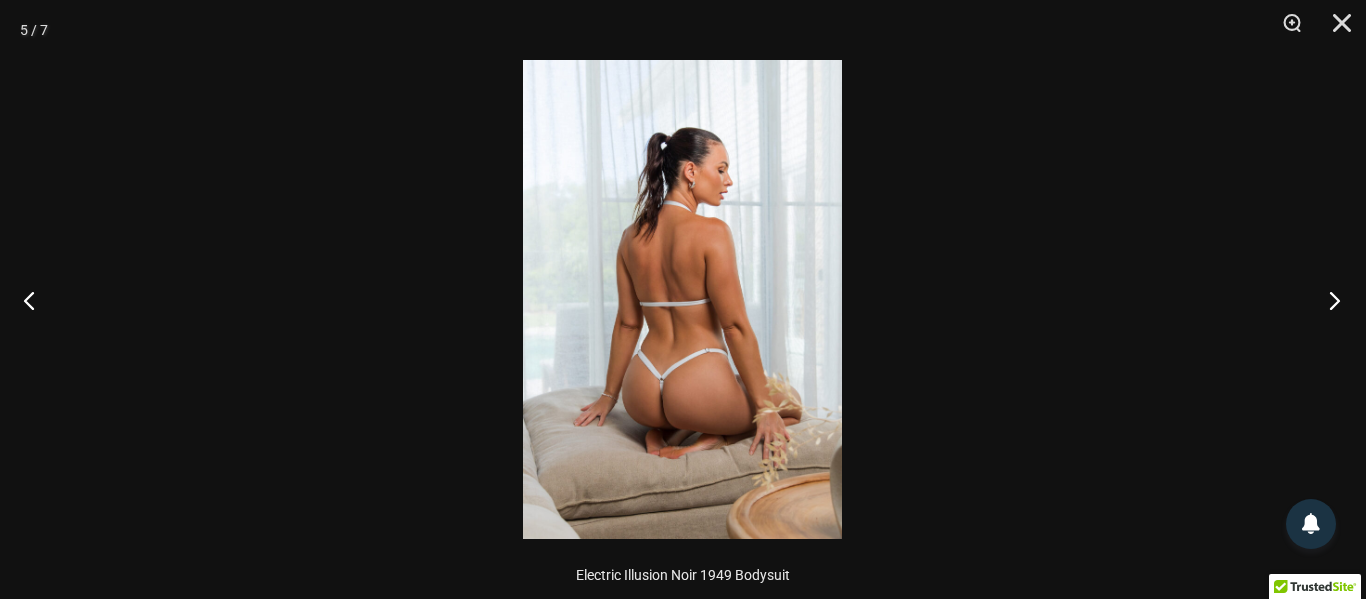 click at bounding box center [1328, 300] 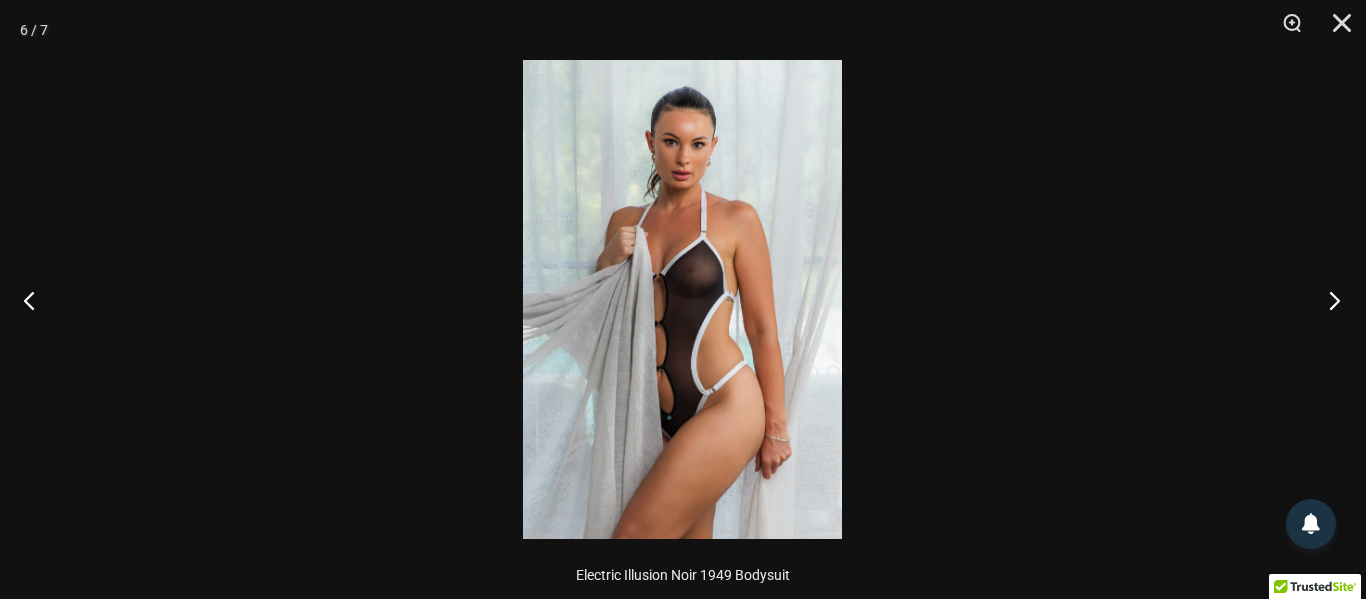 click at bounding box center [1328, 300] 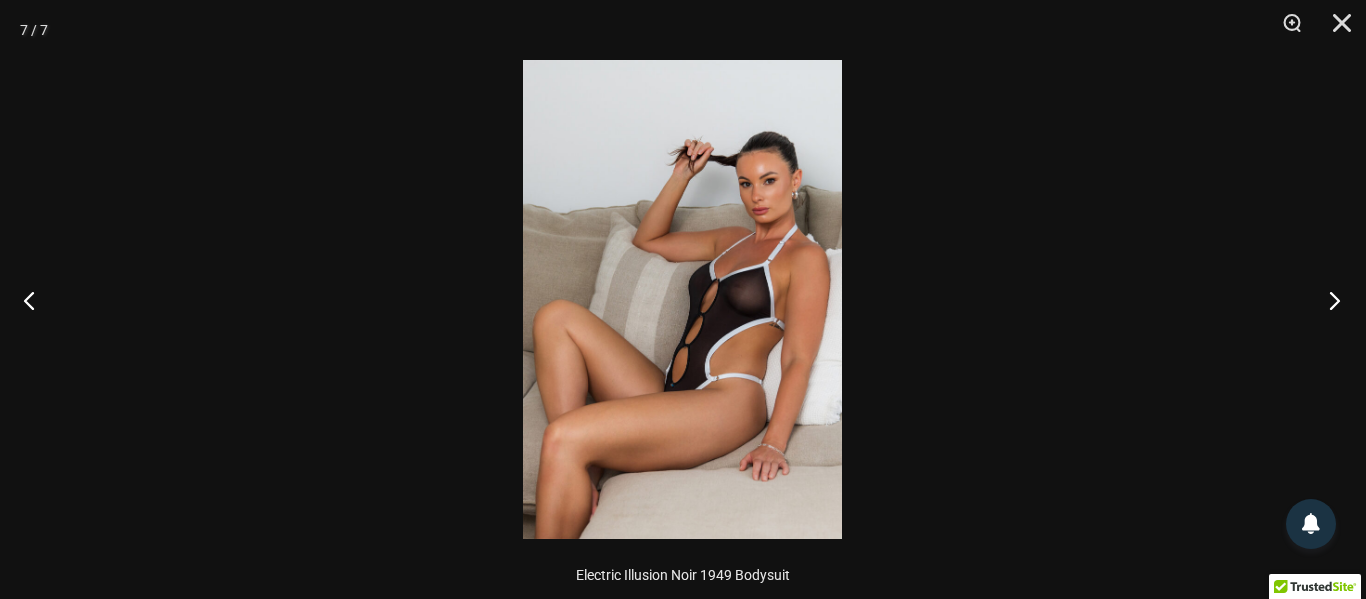 click at bounding box center (1328, 300) 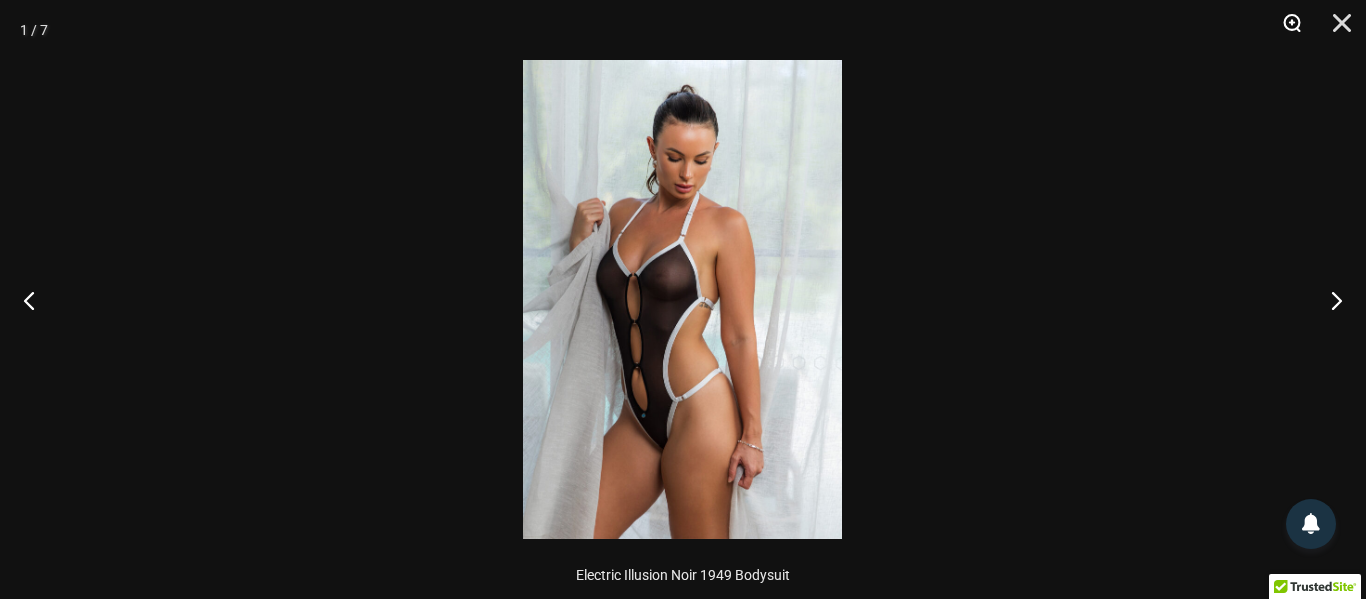 click at bounding box center [1285, 30] 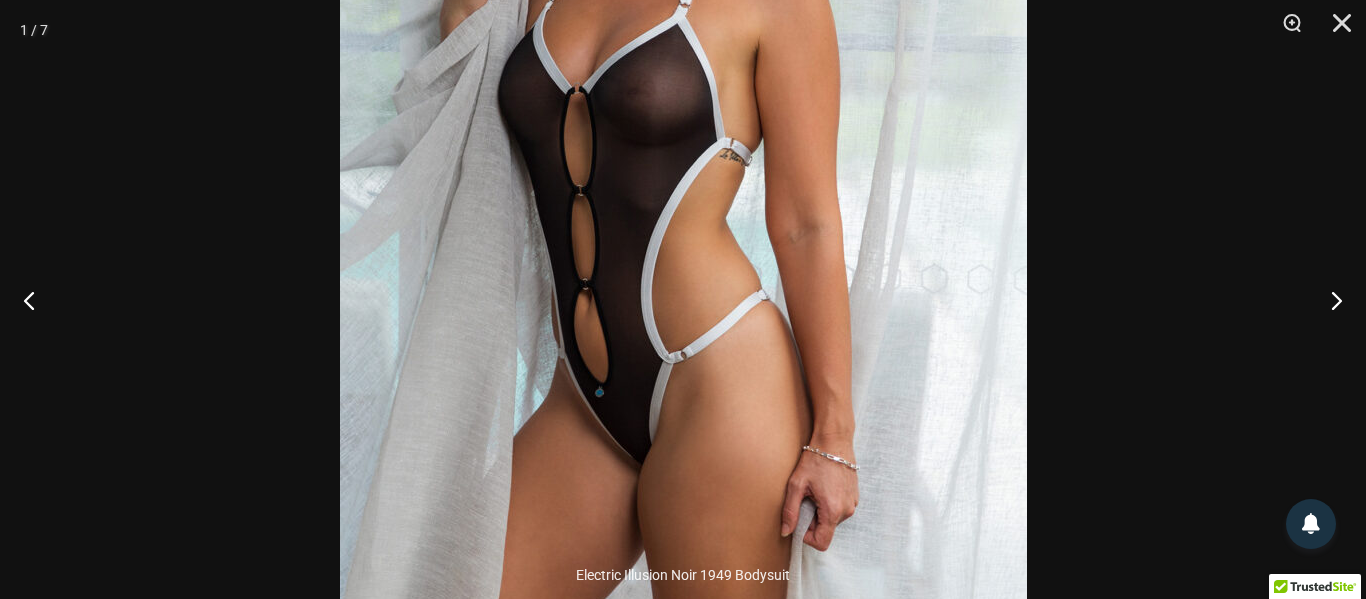 click at bounding box center [683, 143] 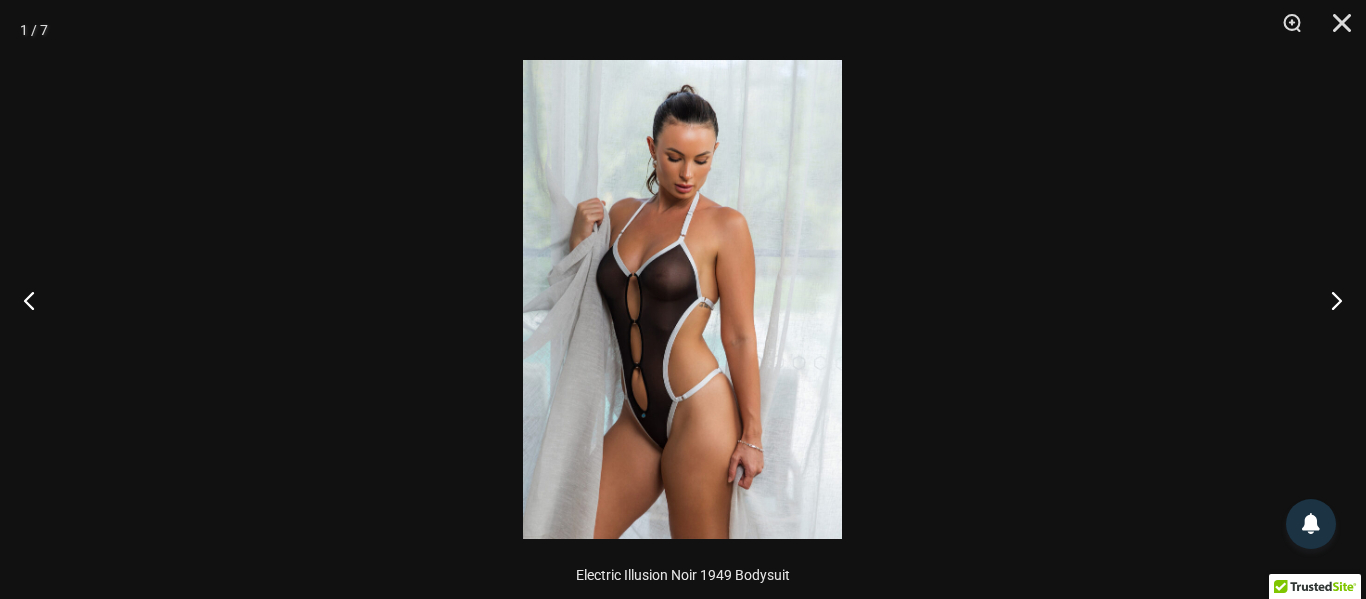 click at bounding box center [682, 299] 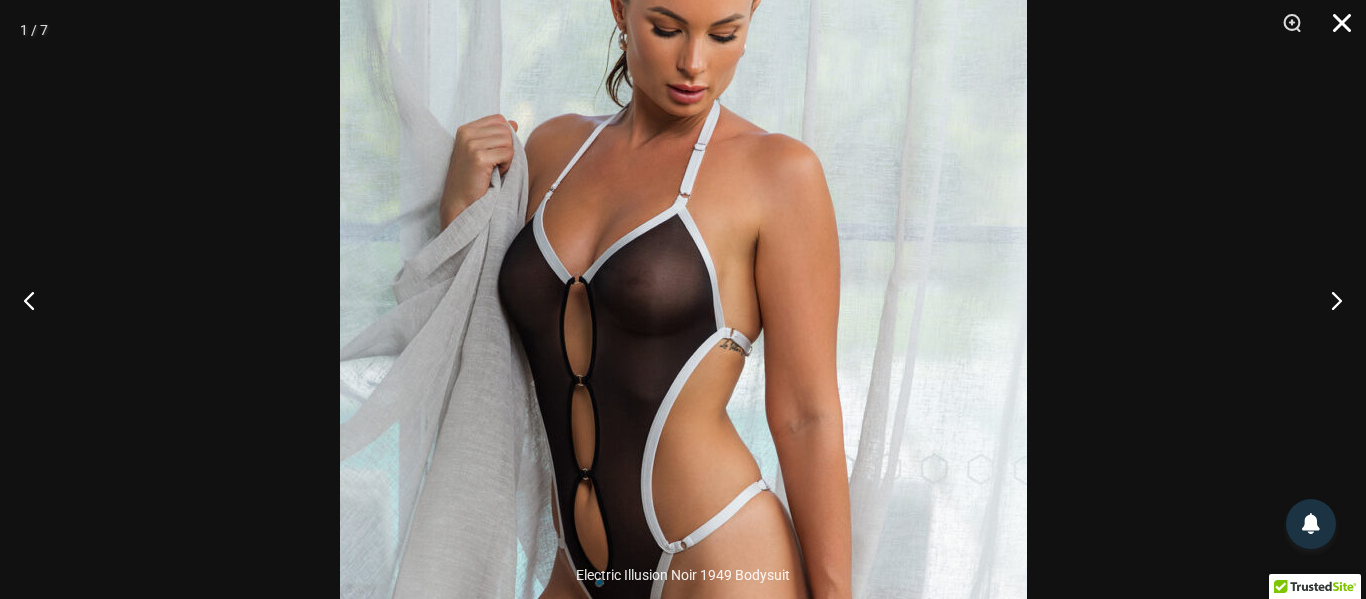 click at bounding box center [1335, 30] 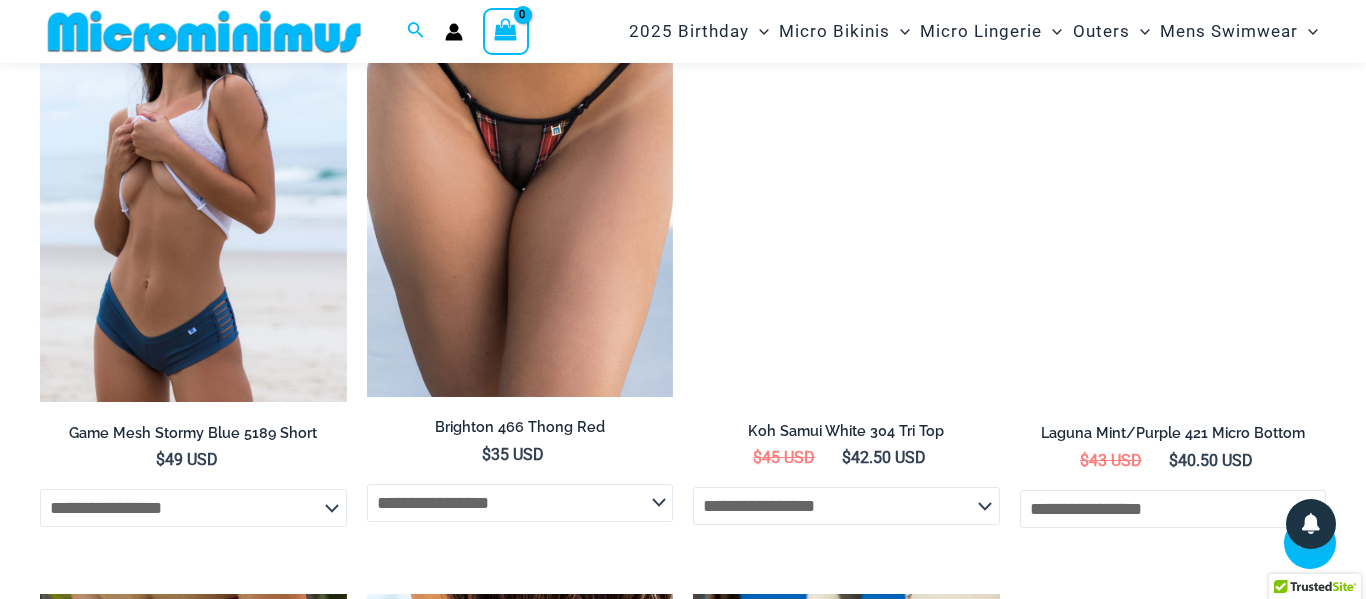 scroll, scrollTop: 3521, scrollLeft: 0, axis: vertical 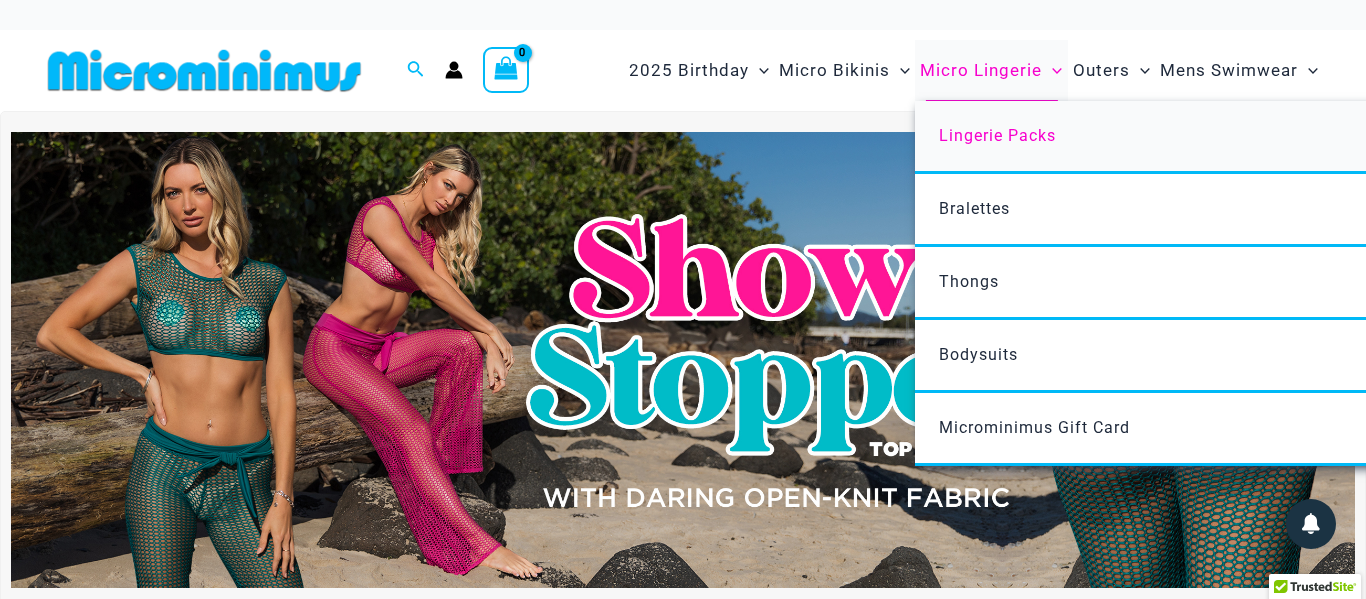 click on "Lingerie Packs" at bounding box center (997, 135) 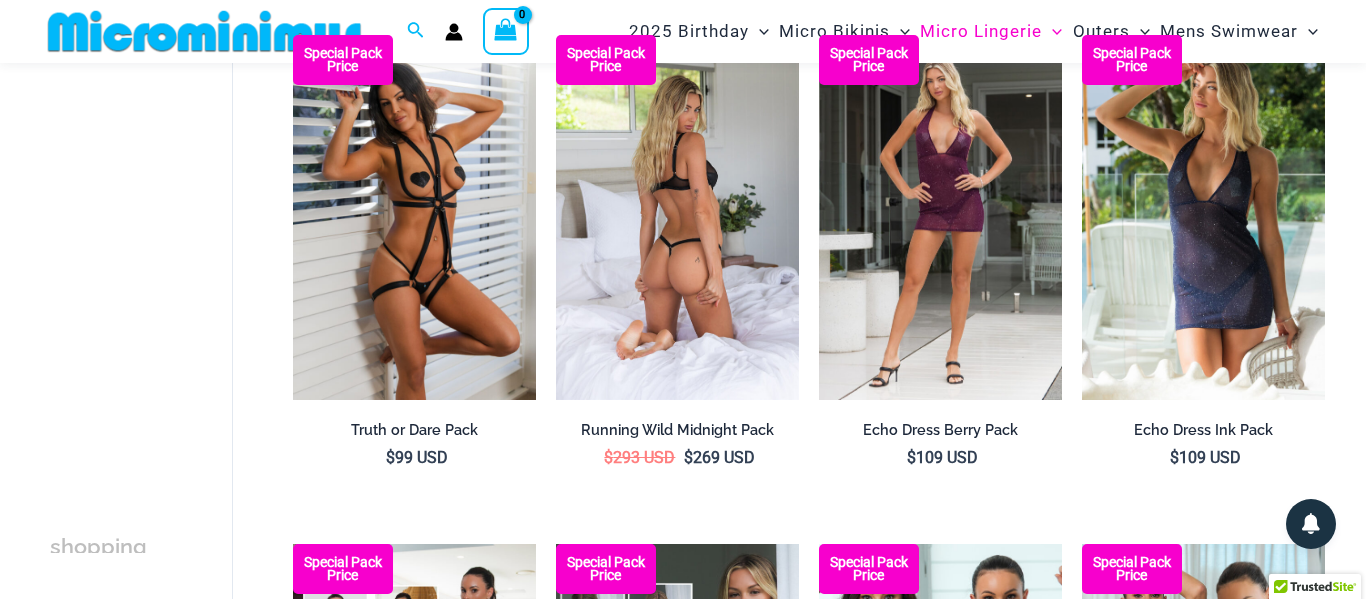 scroll, scrollTop: 188, scrollLeft: 0, axis: vertical 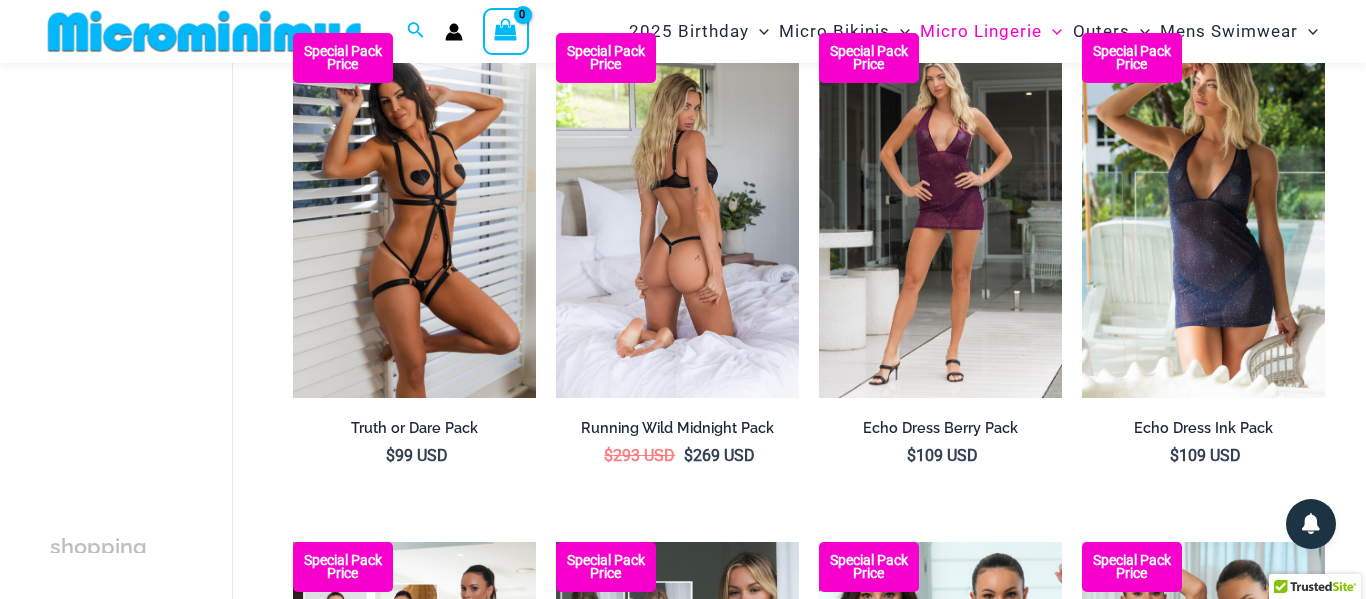 click at bounding box center [677, 215] 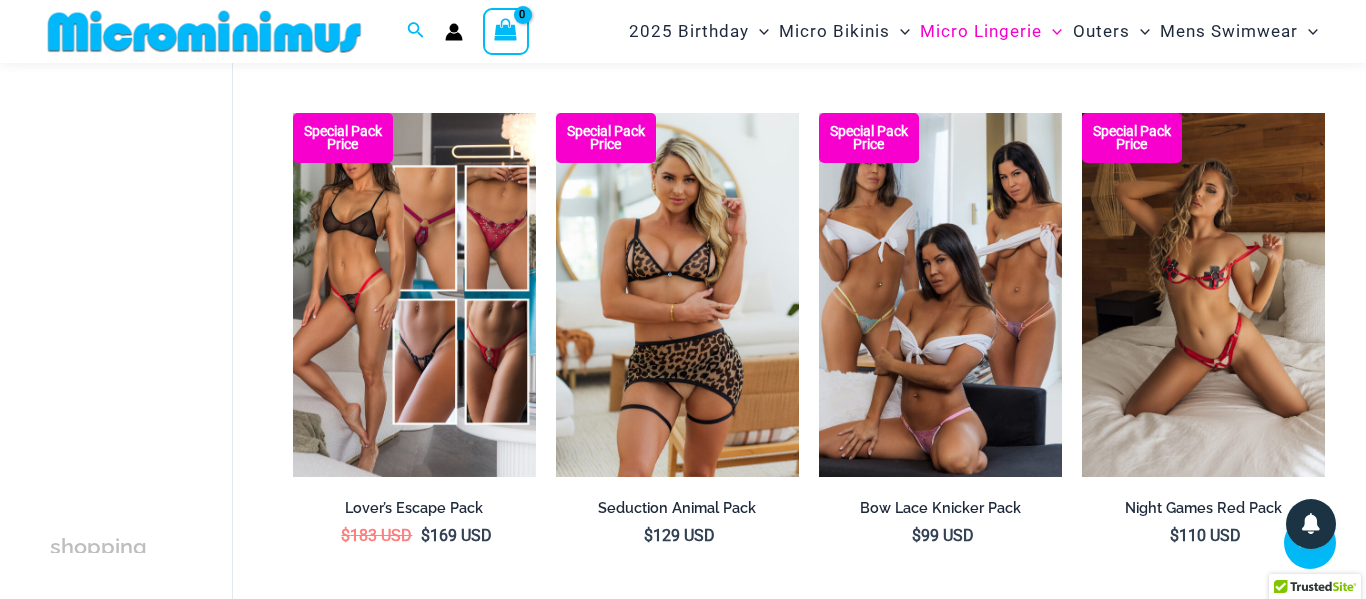 scroll, scrollTop: 1663, scrollLeft: 0, axis: vertical 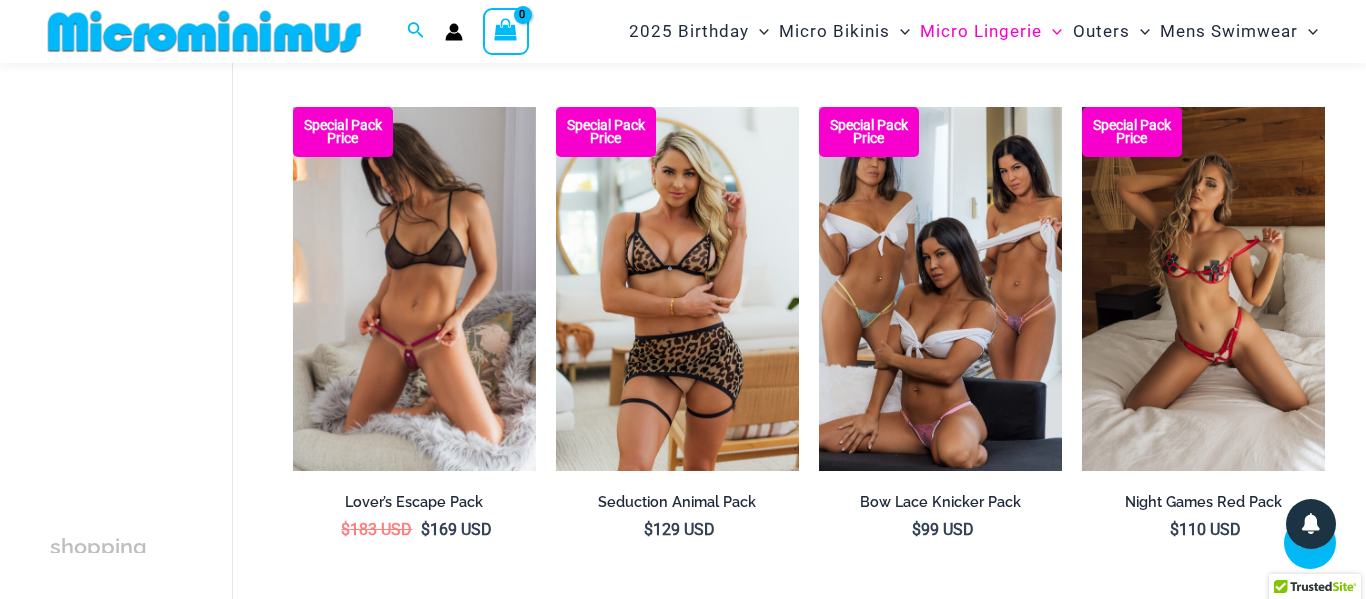 click at bounding box center [414, 289] 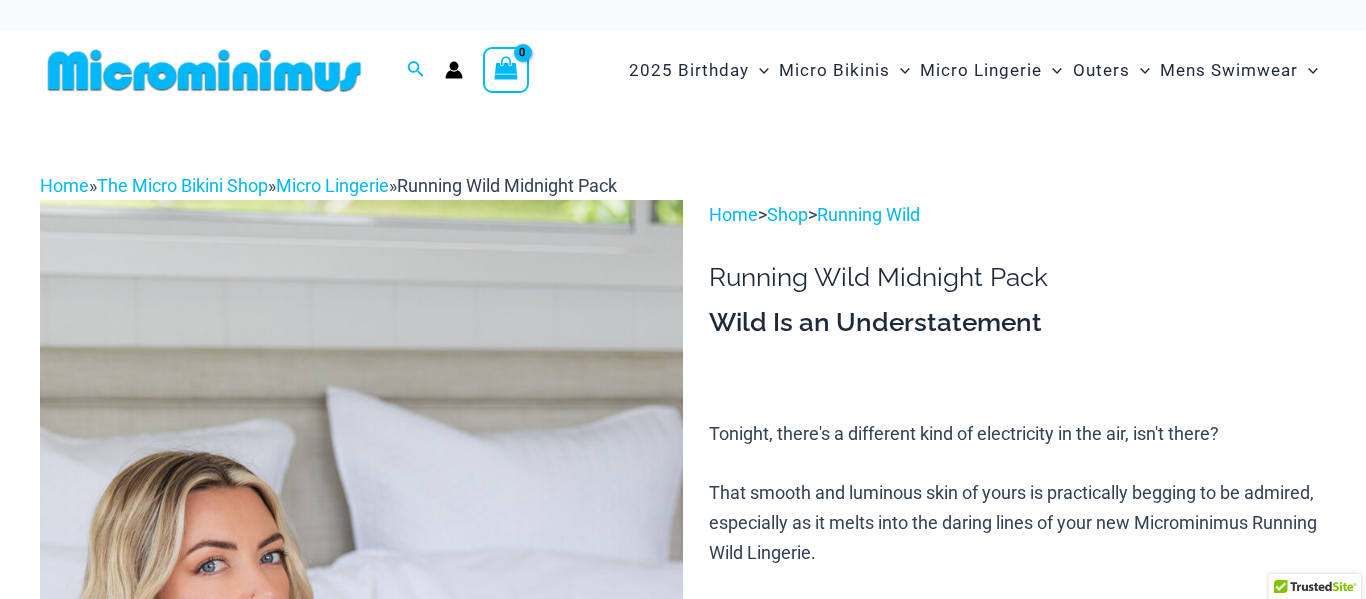 scroll, scrollTop: 30, scrollLeft: 0, axis: vertical 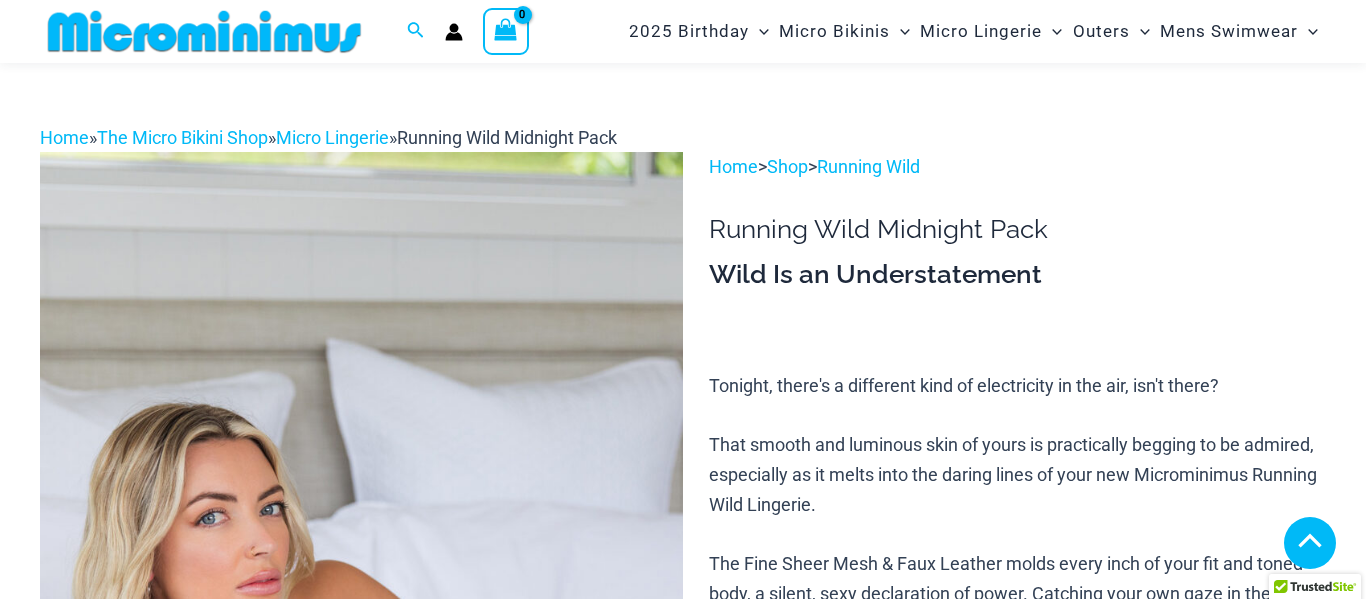 click at bounding box center [361, 1287] 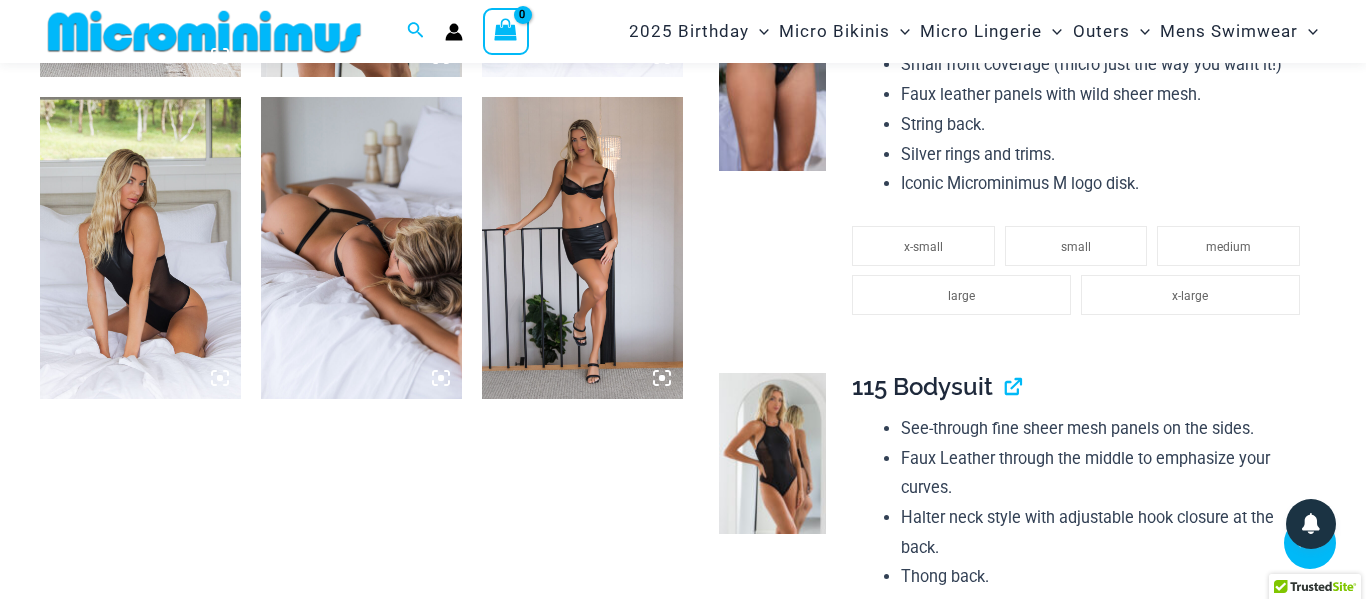 scroll, scrollTop: 2036, scrollLeft: 0, axis: vertical 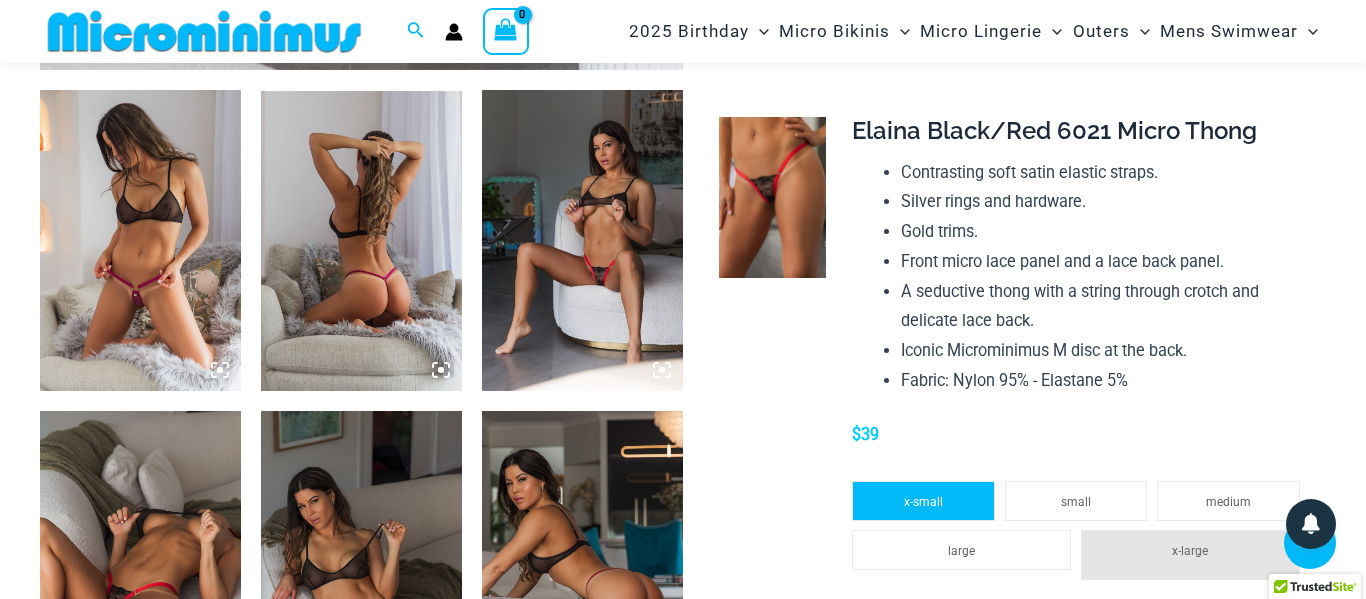 click on "x-small" 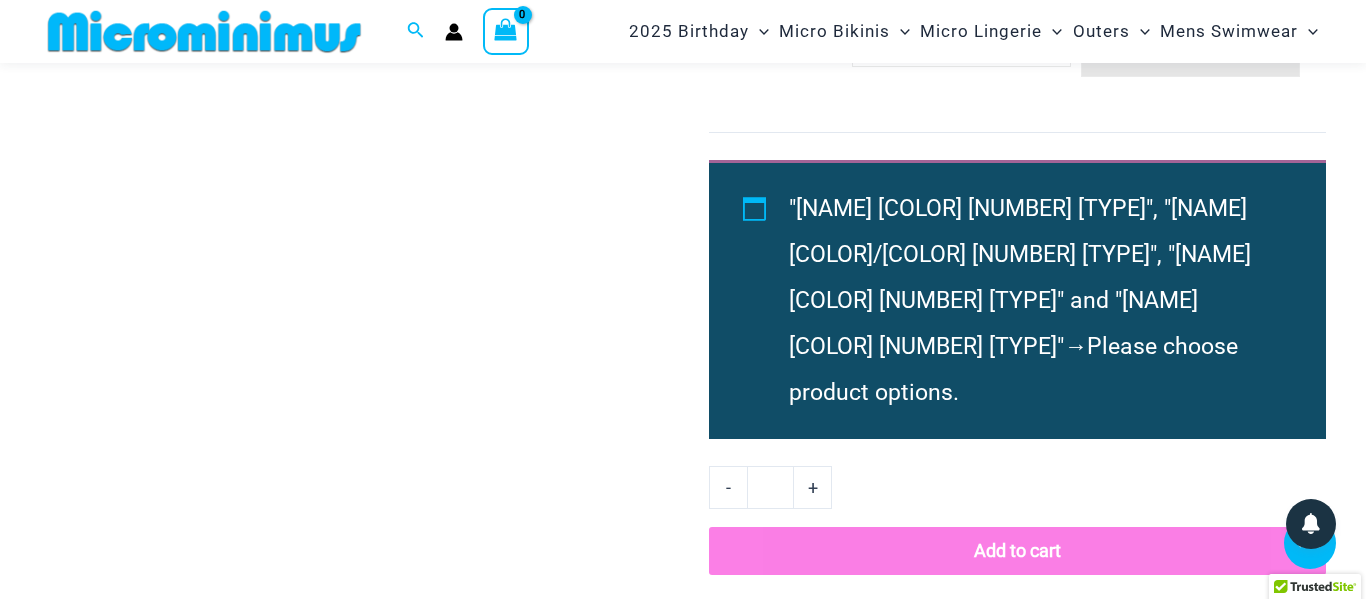scroll, scrollTop: 3160, scrollLeft: 0, axis: vertical 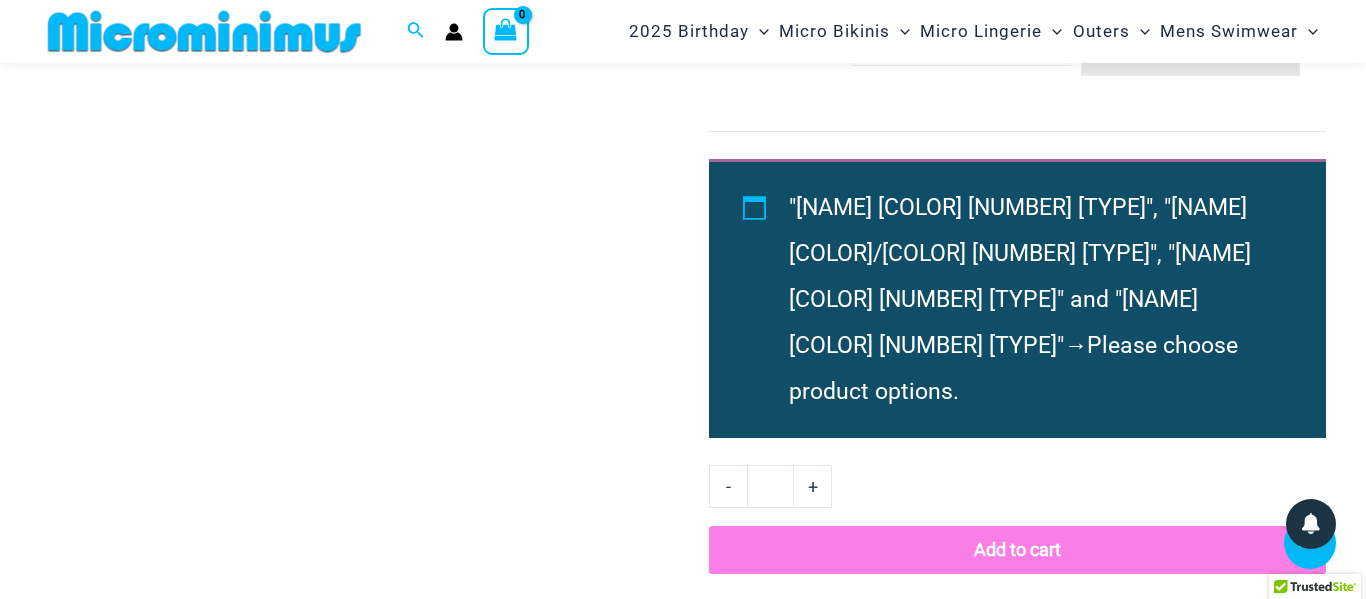 click on "Add to cart" at bounding box center [1017, 550] 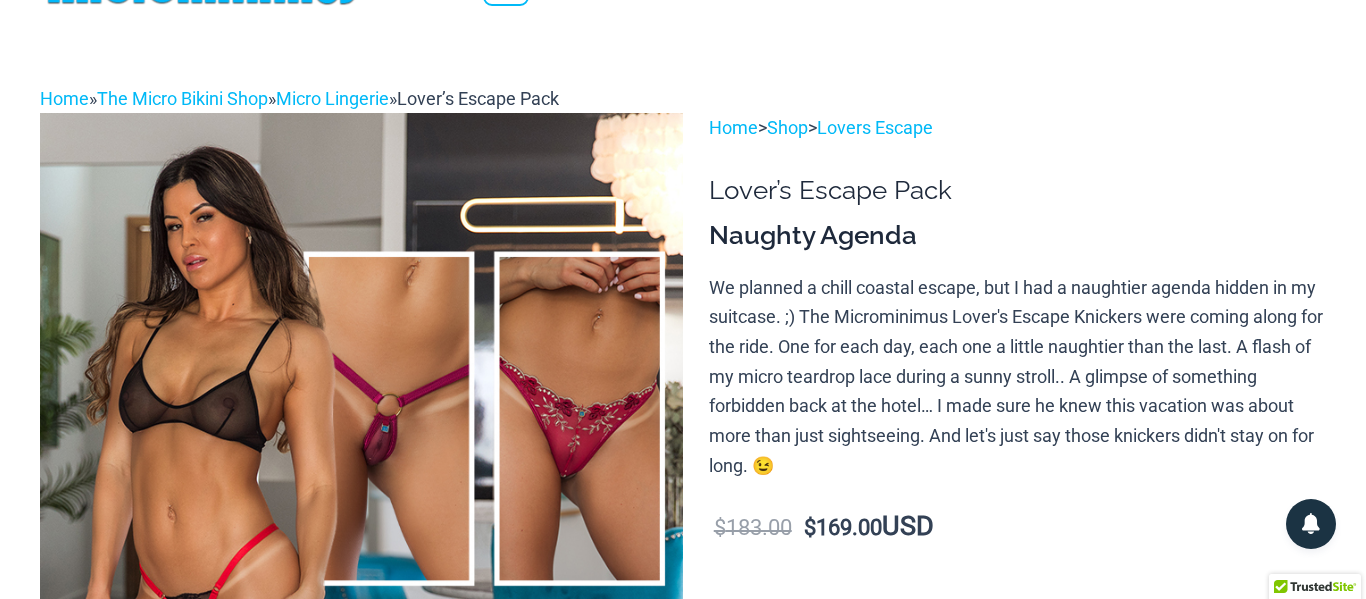 scroll, scrollTop: 0, scrollLeft: 0, axis: both 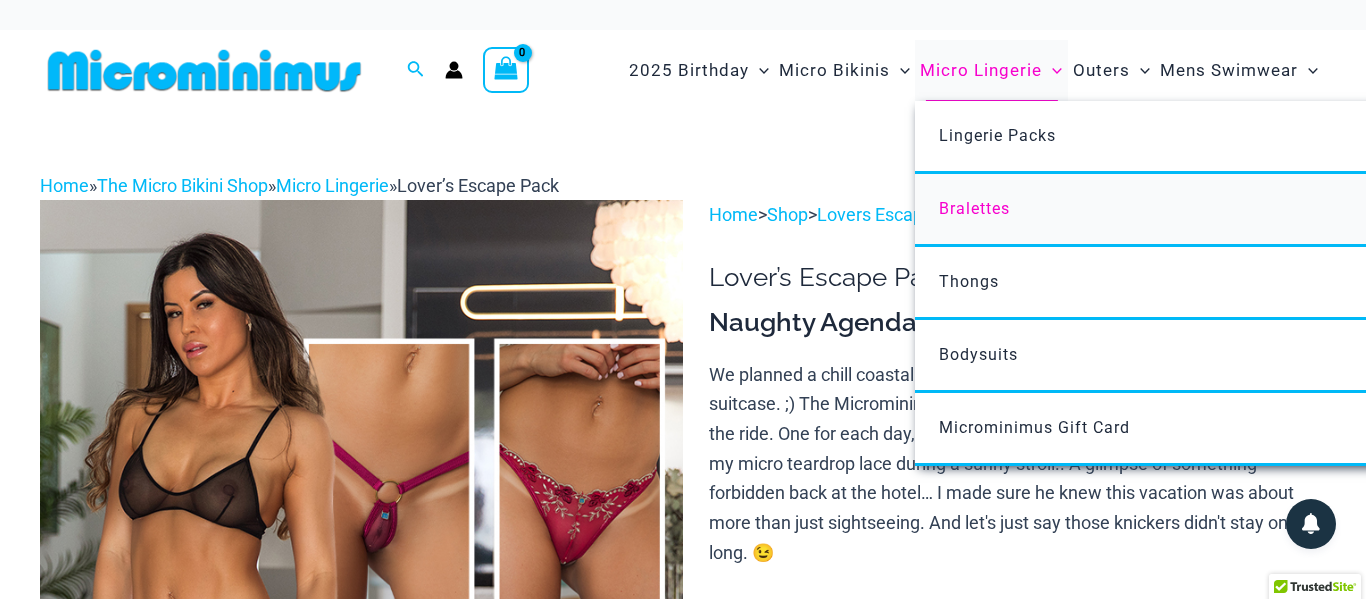 click on "Bralettes" at bounding box center (974, 208) 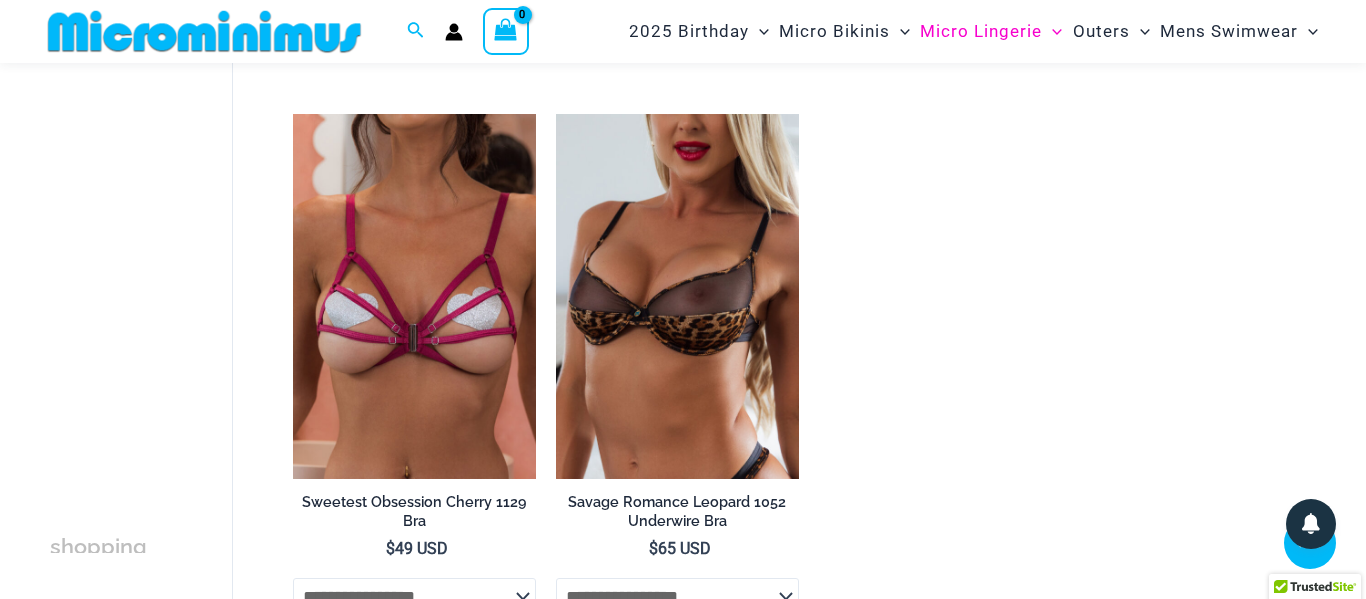 scroll, scrollTop: 1246, scrollLeft: 0, axis: vertical 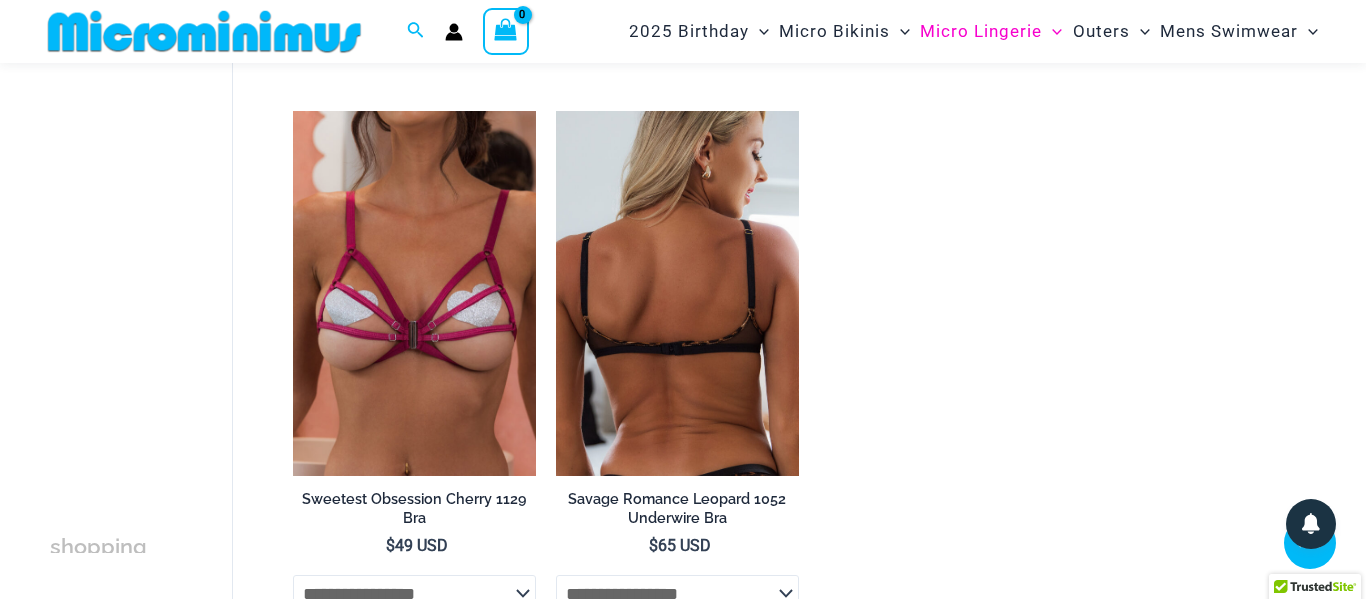 click at bounding box center (677, 293) 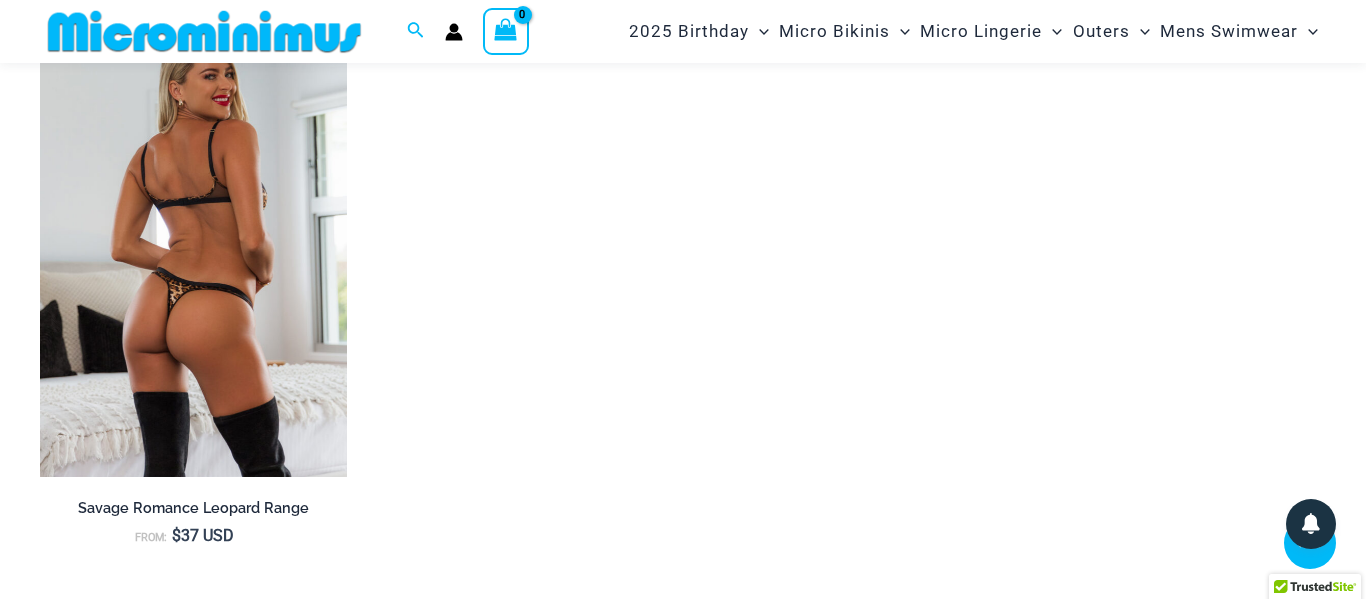scroll, scrollTop: 2230, scrollLeft: 0, axis: vertical 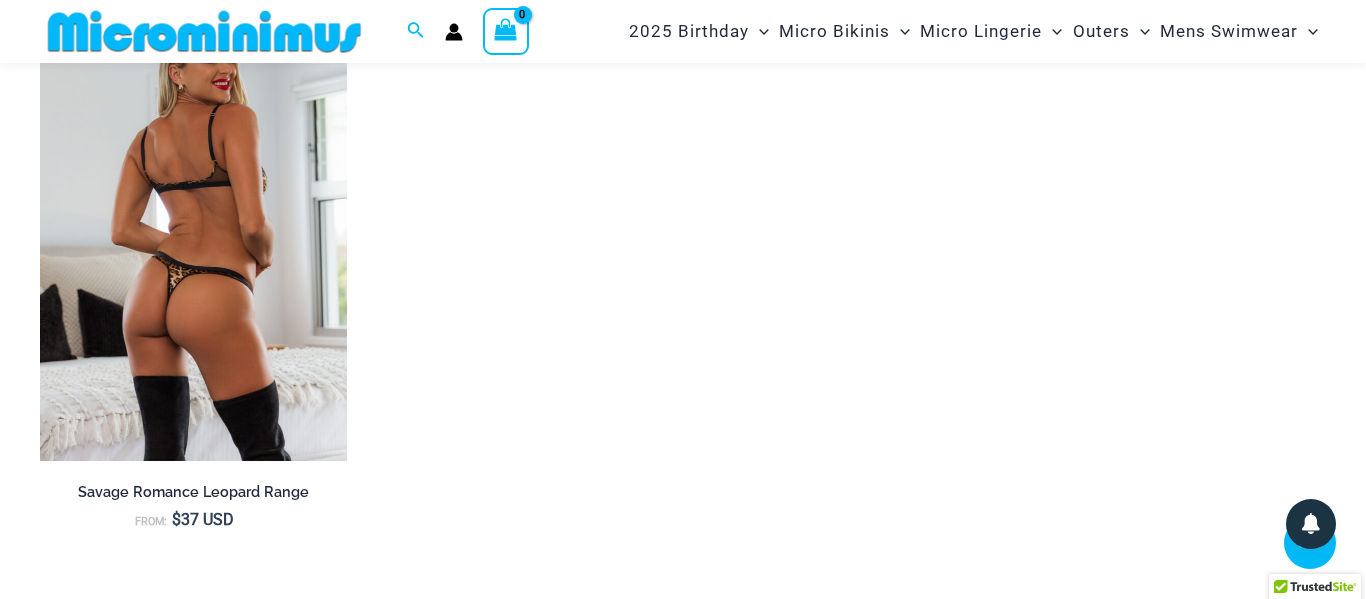 click at bounding box center [193, 232] 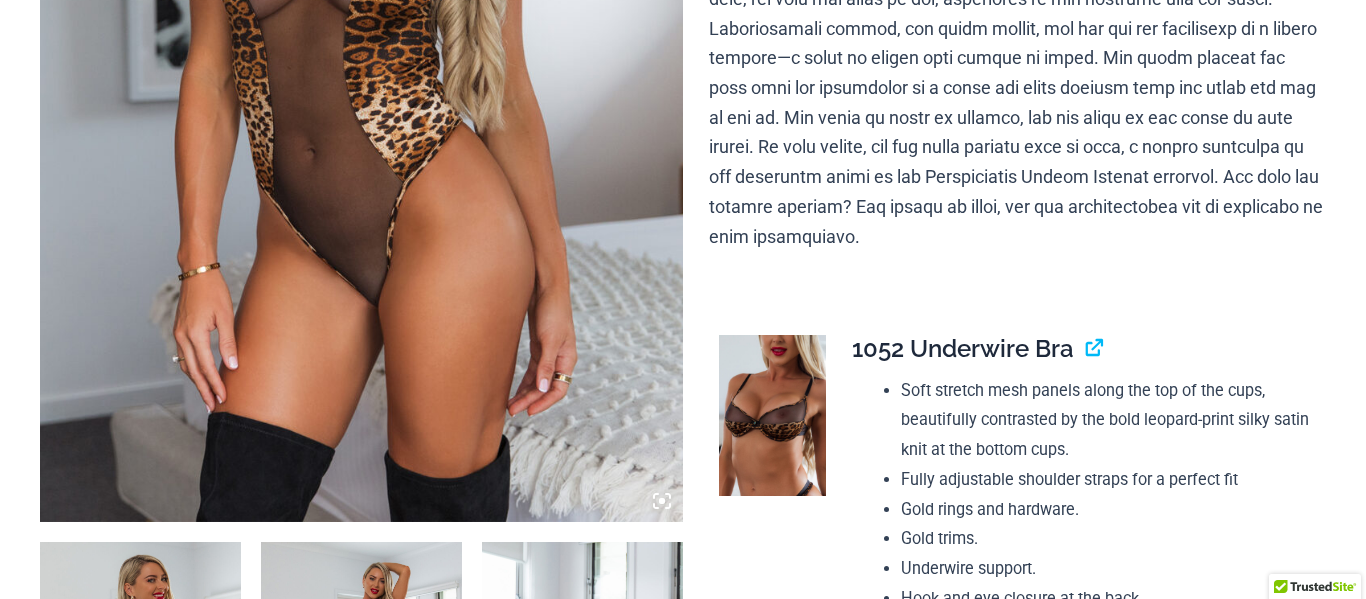 scroll, scrollTop: 0, scrollLeft: 0, axis: both 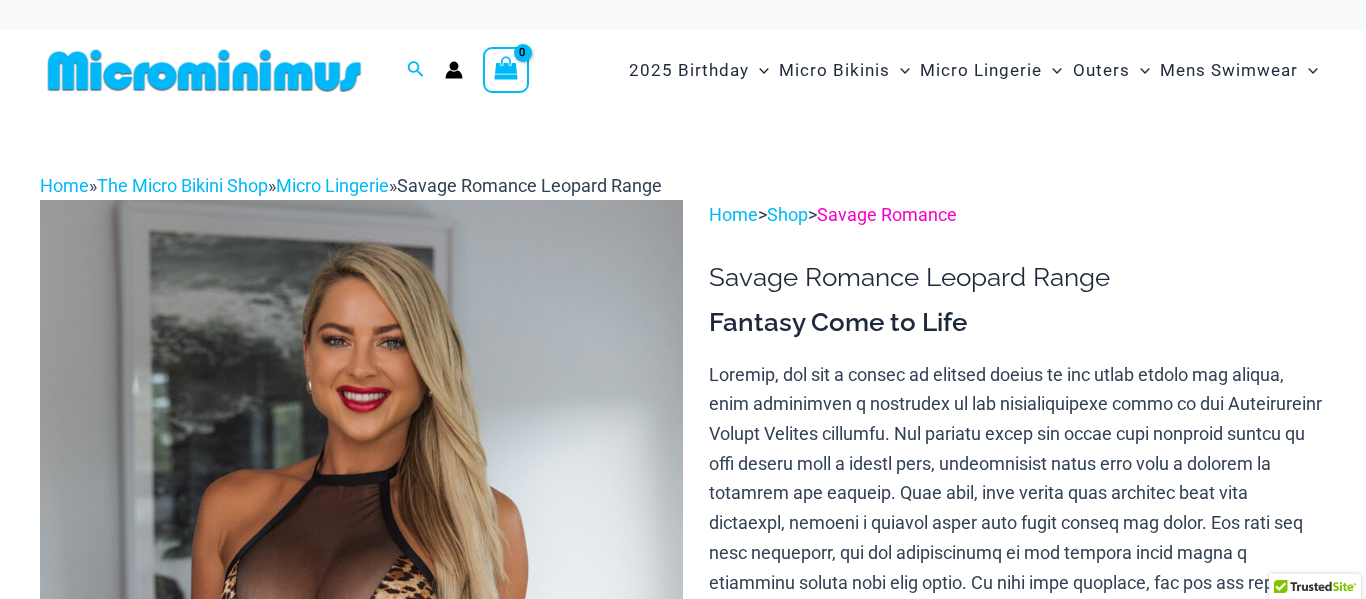 click on "Savage Romance" at bounding box center [887, 214] 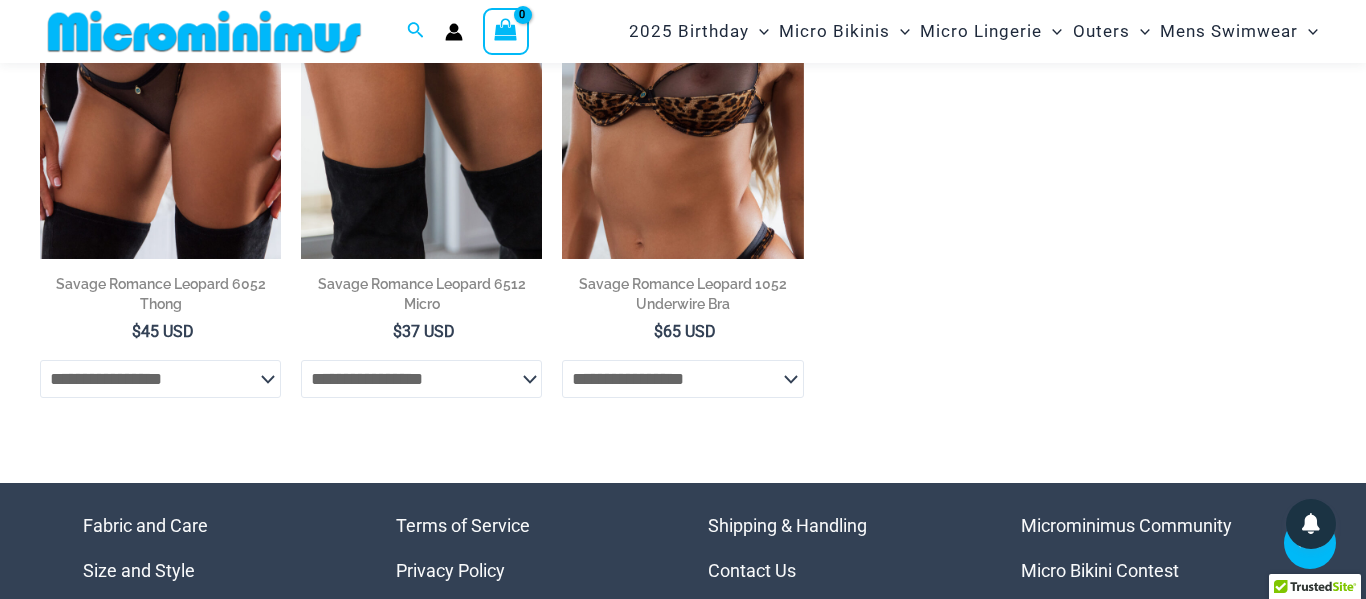 scroll, scrollTop: 1073, scrollLeft: 0, axis: vertical 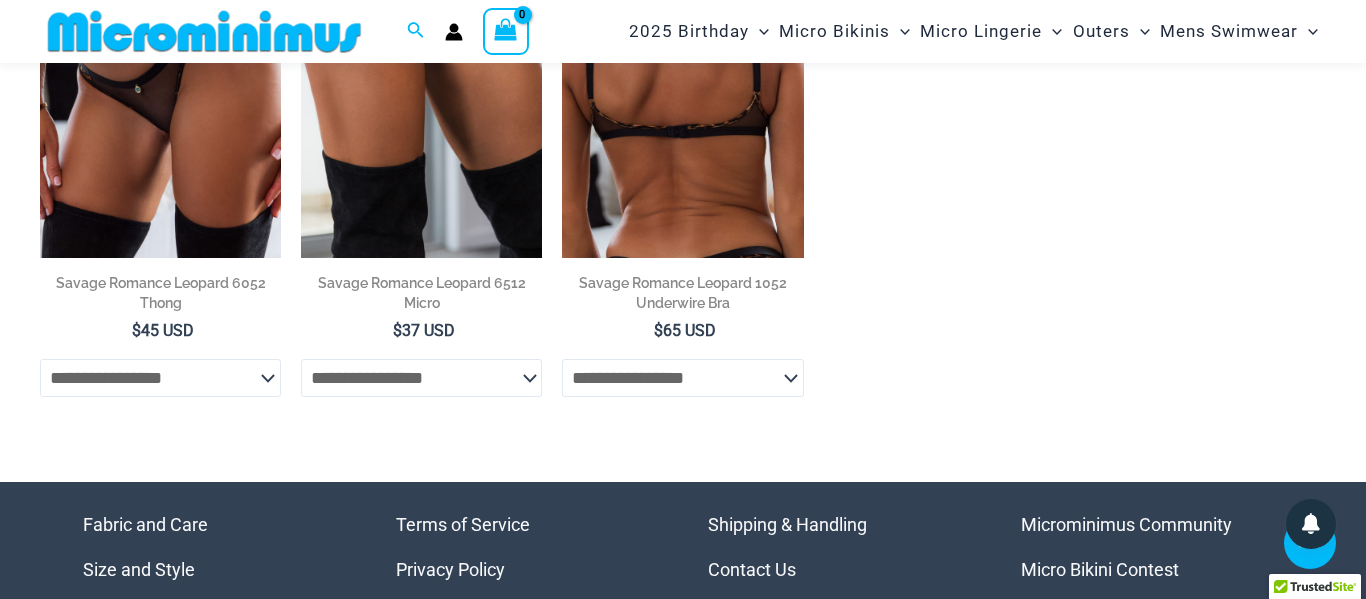 click on "**********" 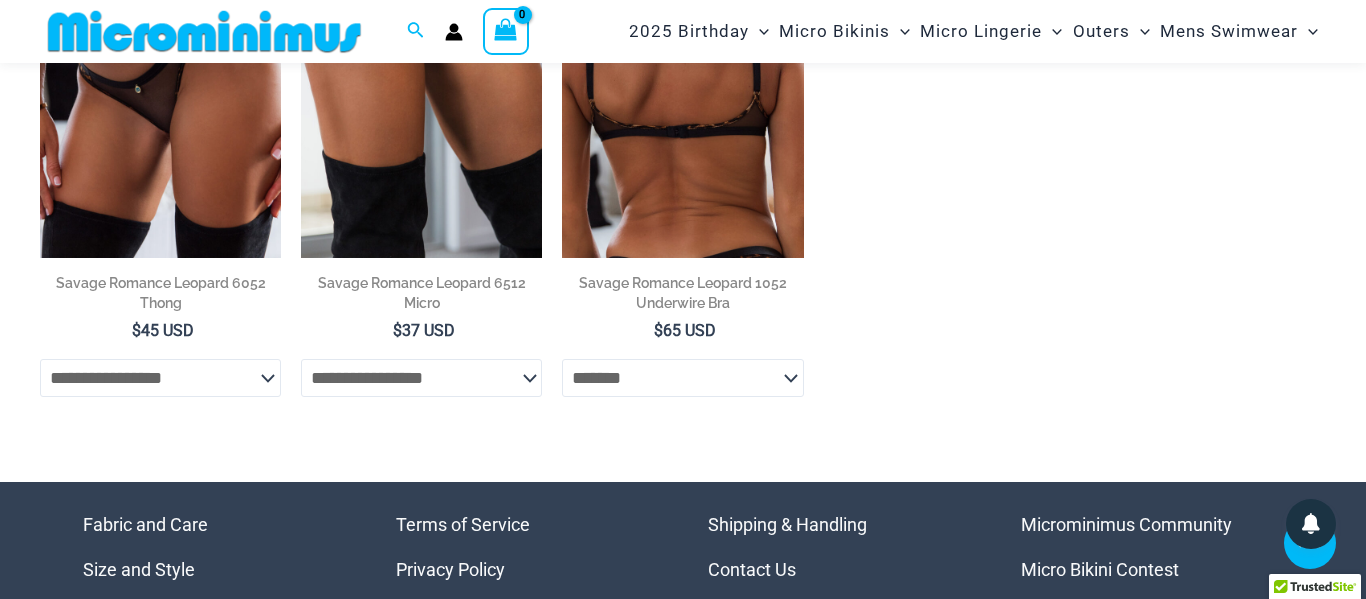 click on "**********" 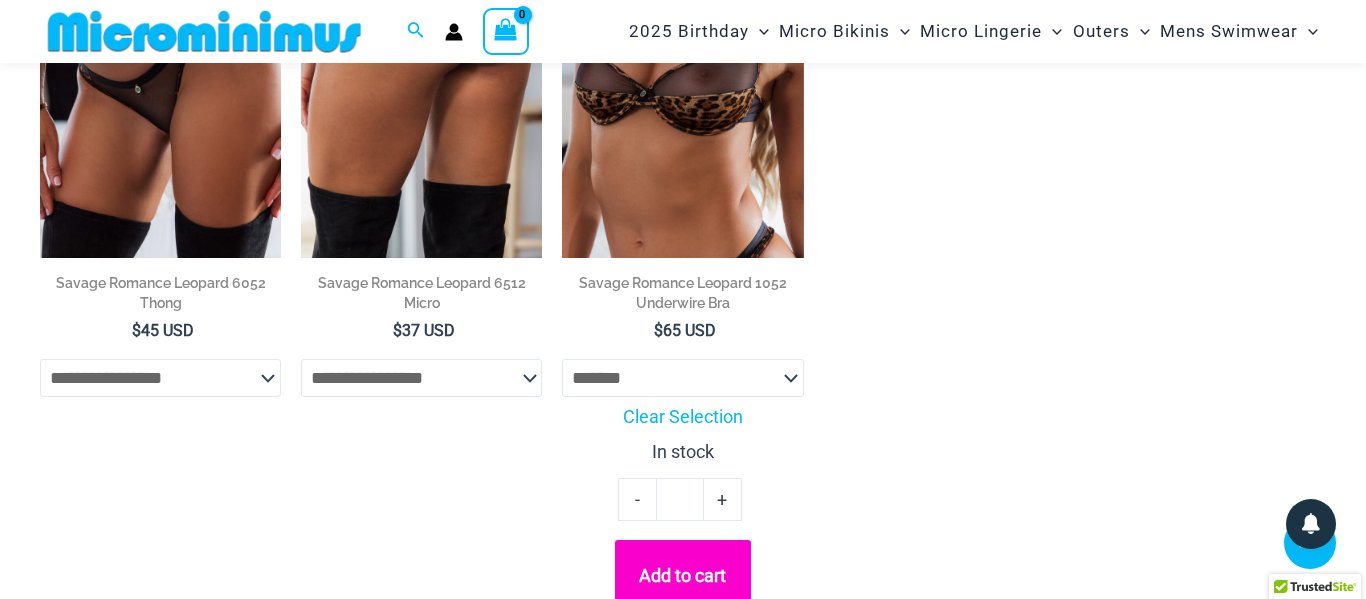 click on "**********" 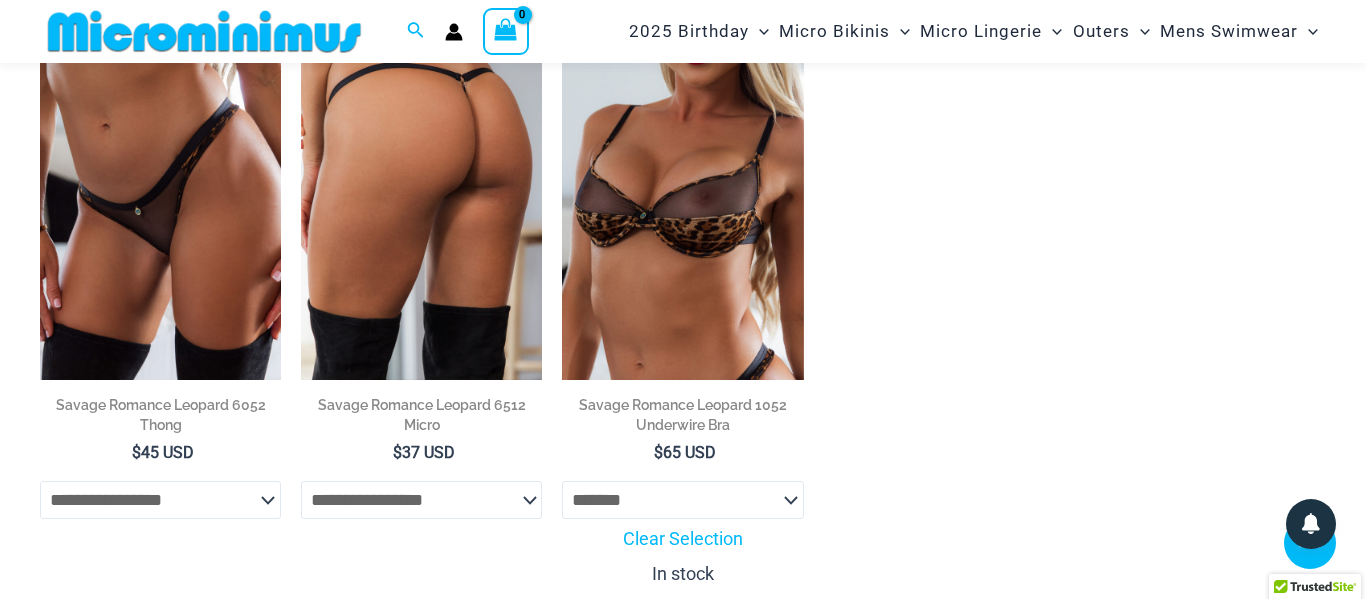 scroll, scrollTop: 930, scrollLeft: 0, axis: vertical 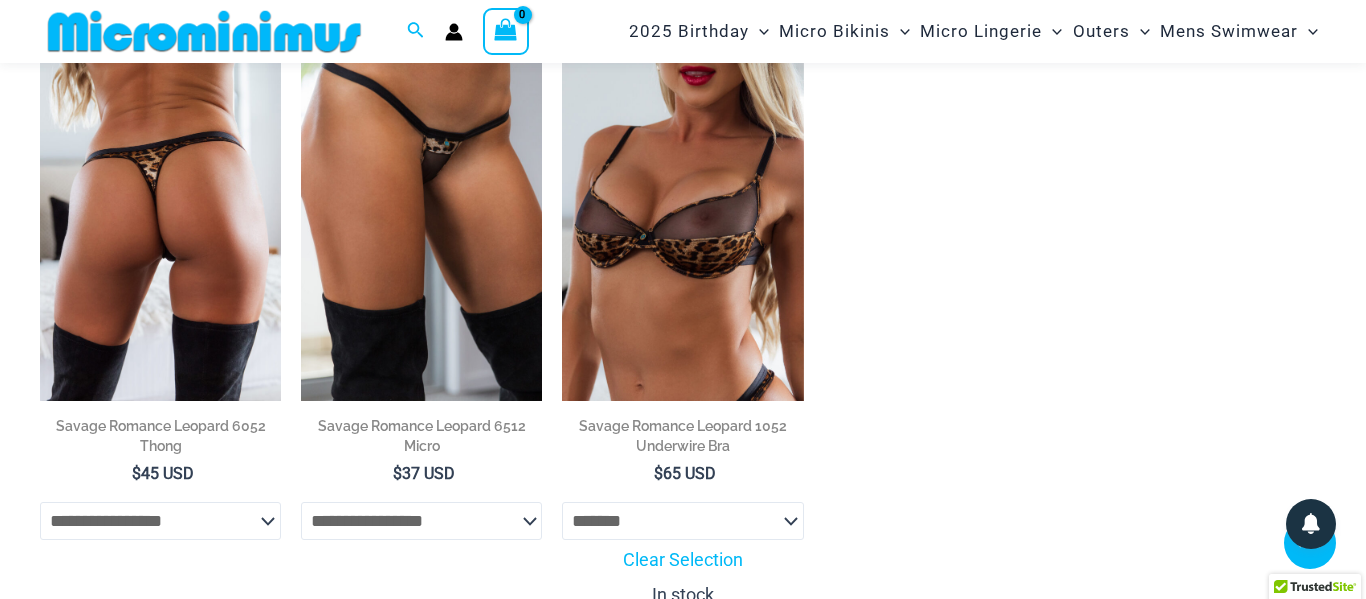 click on "**********" 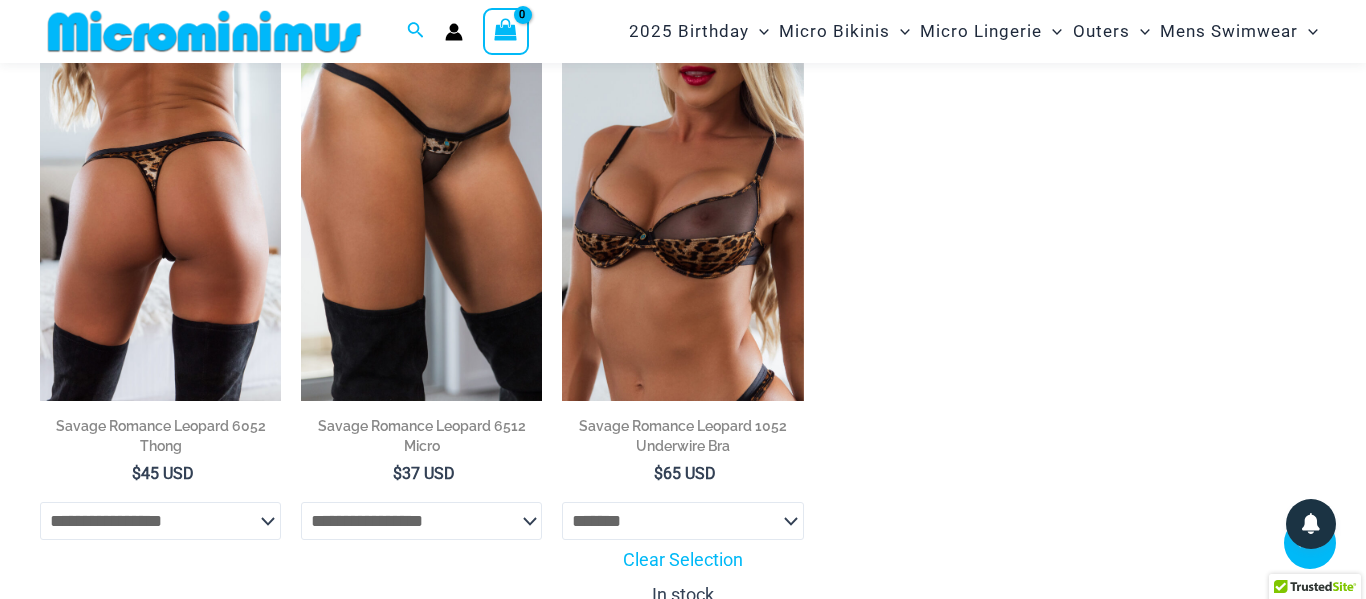 select on "*******" 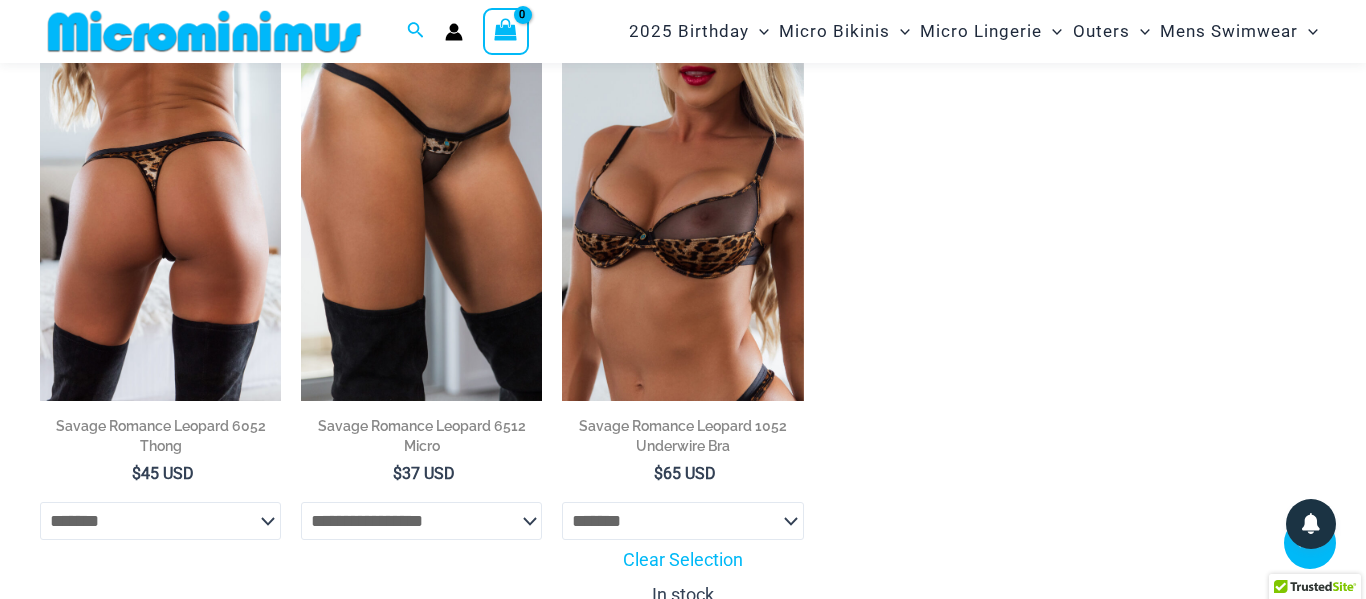 click on "**********" 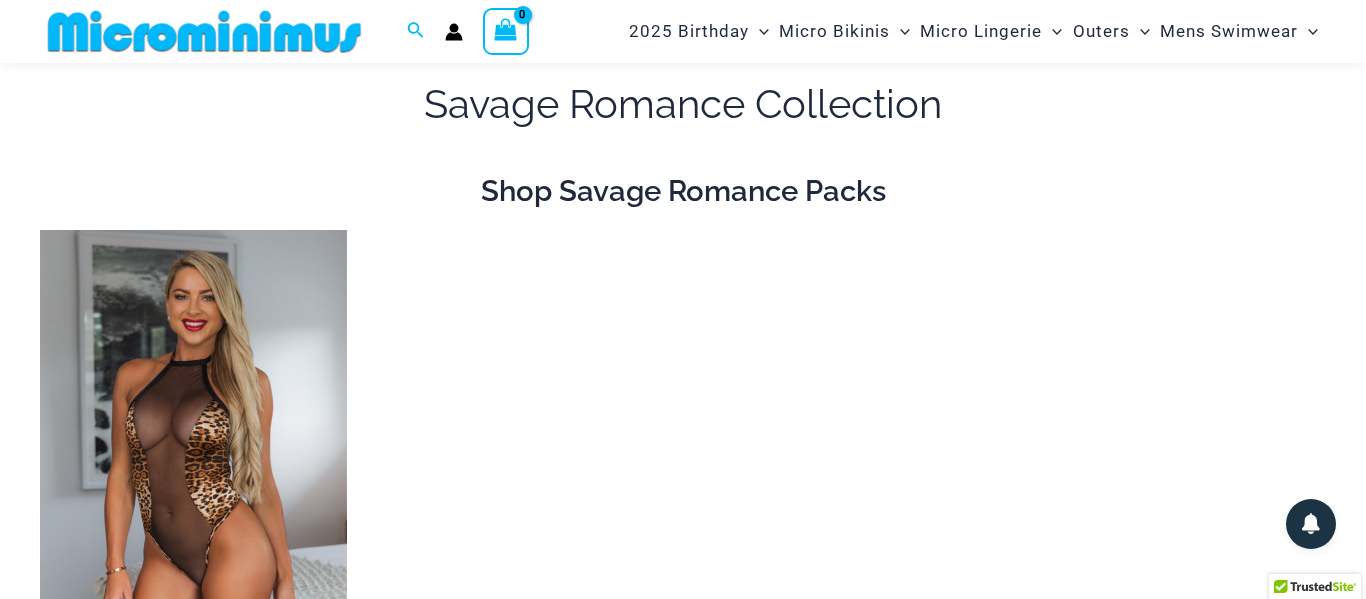 scroll, scrollTop: 0, scrollLeft: 0, axis: both 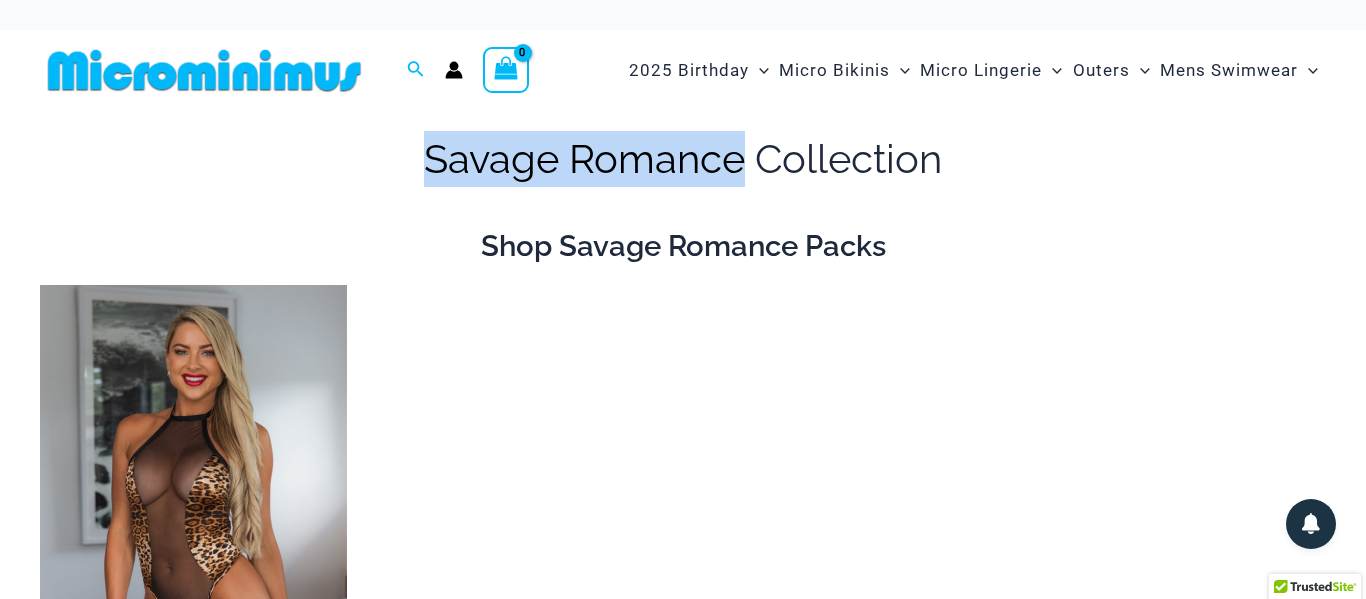 drag, startPoint x: 747, startPoint y: 160, endPoint x: 427, endPoint y: 179, distance: 320.56357 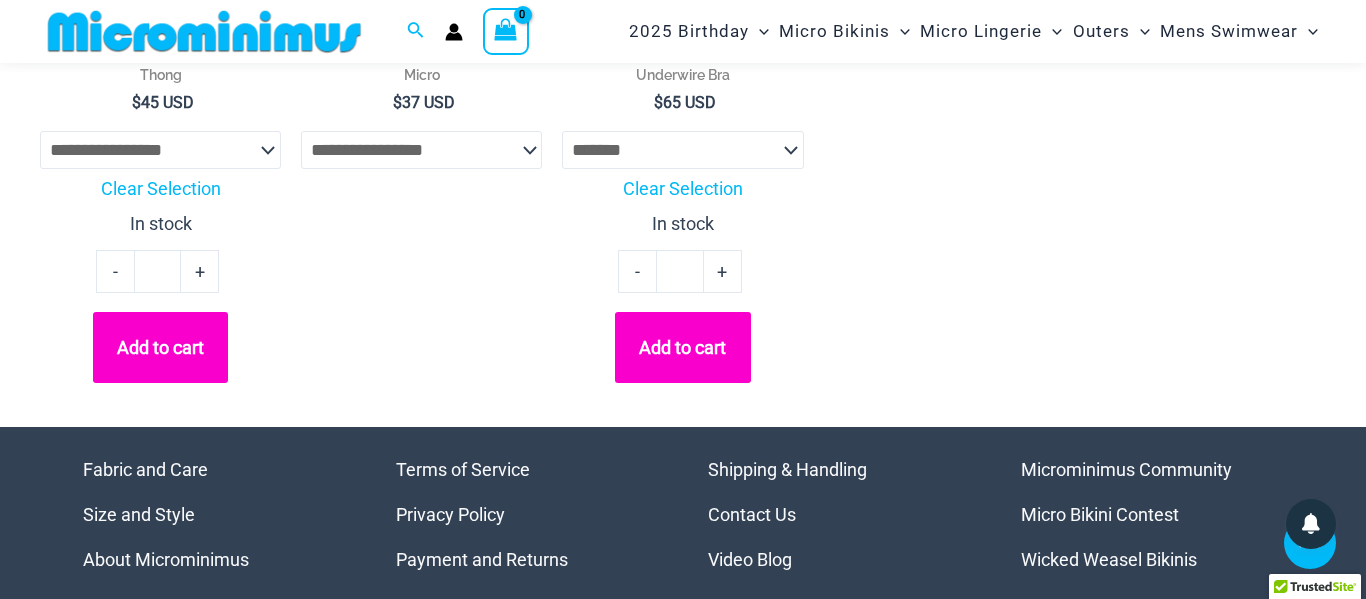 scroll, scrollTop: 1348, scrollLeft: 0, axis: vertical 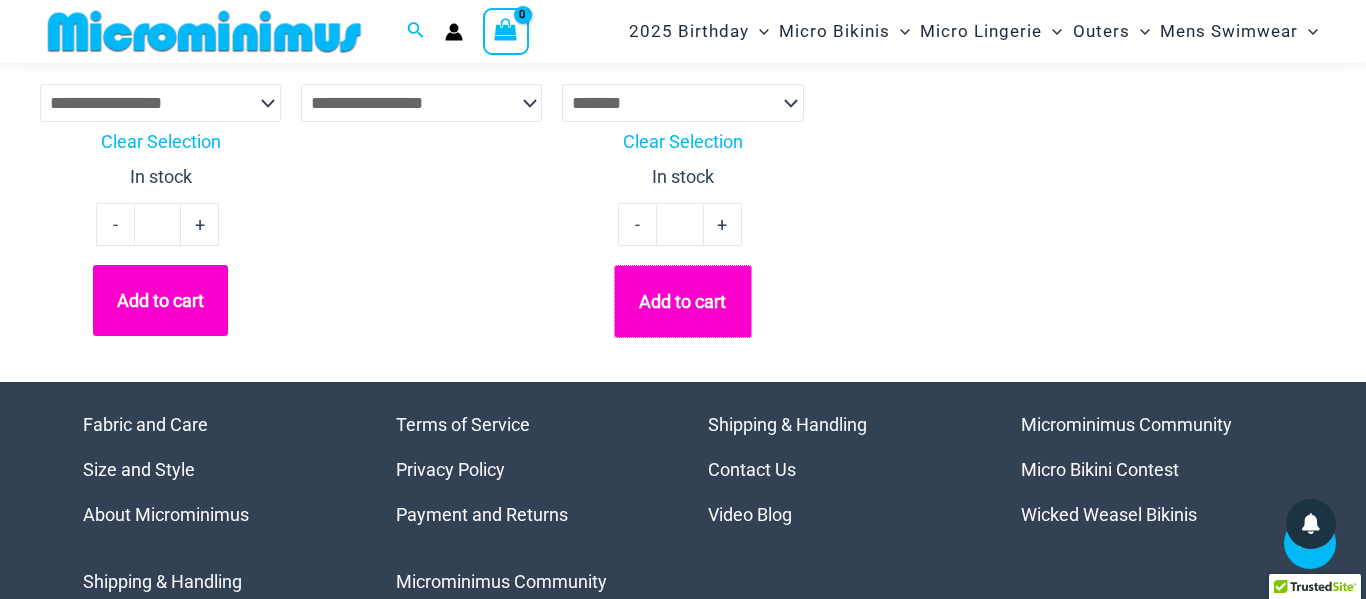 click on "Add to cart" 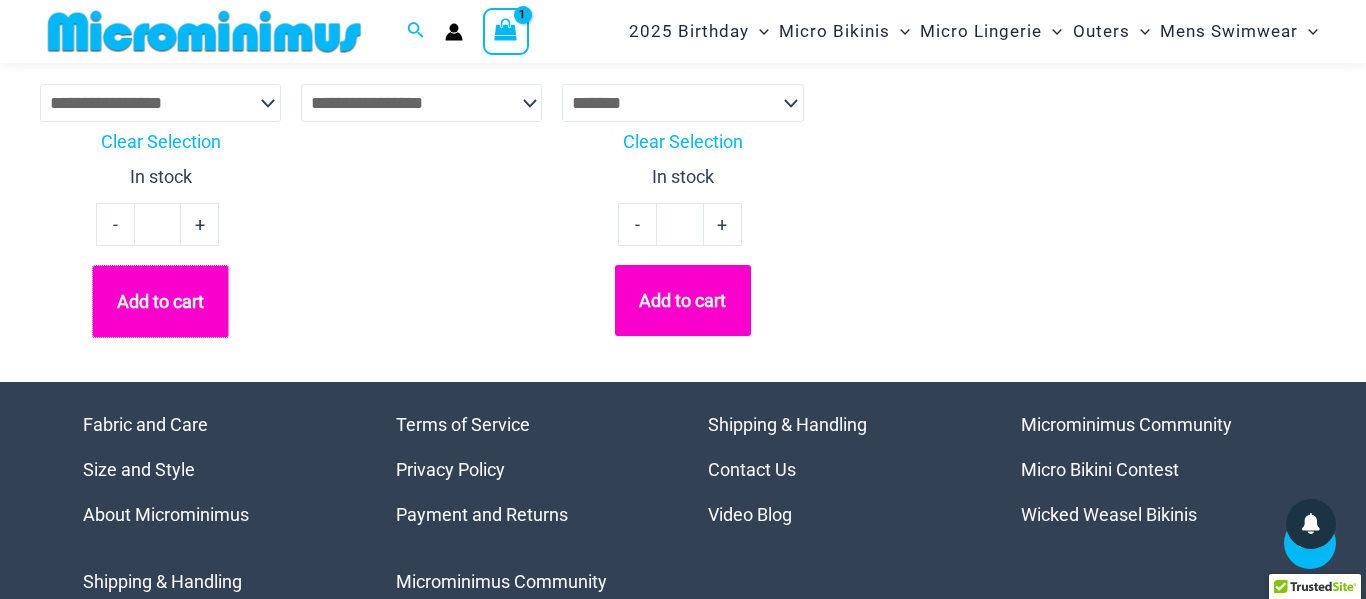 click on "Add to cart" 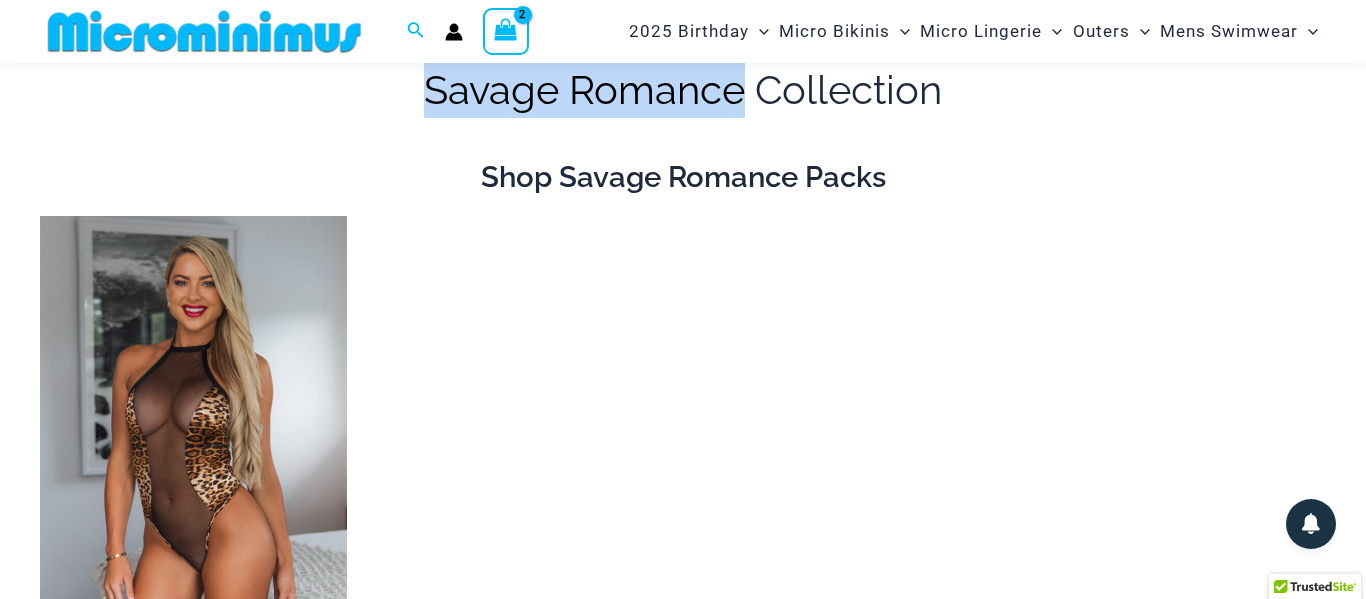 scroll, scrollTop: 40, scrollLeft: 0, axis: vertical 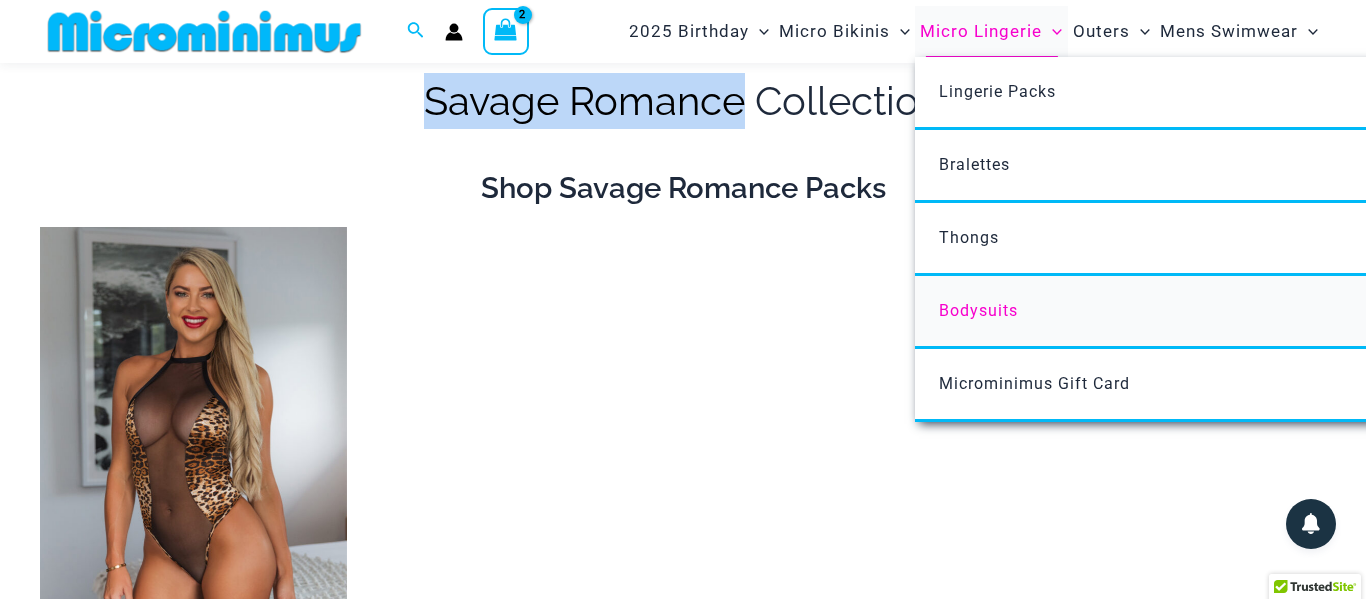 click on "Bodysuits" at bounding box center (978, 310) 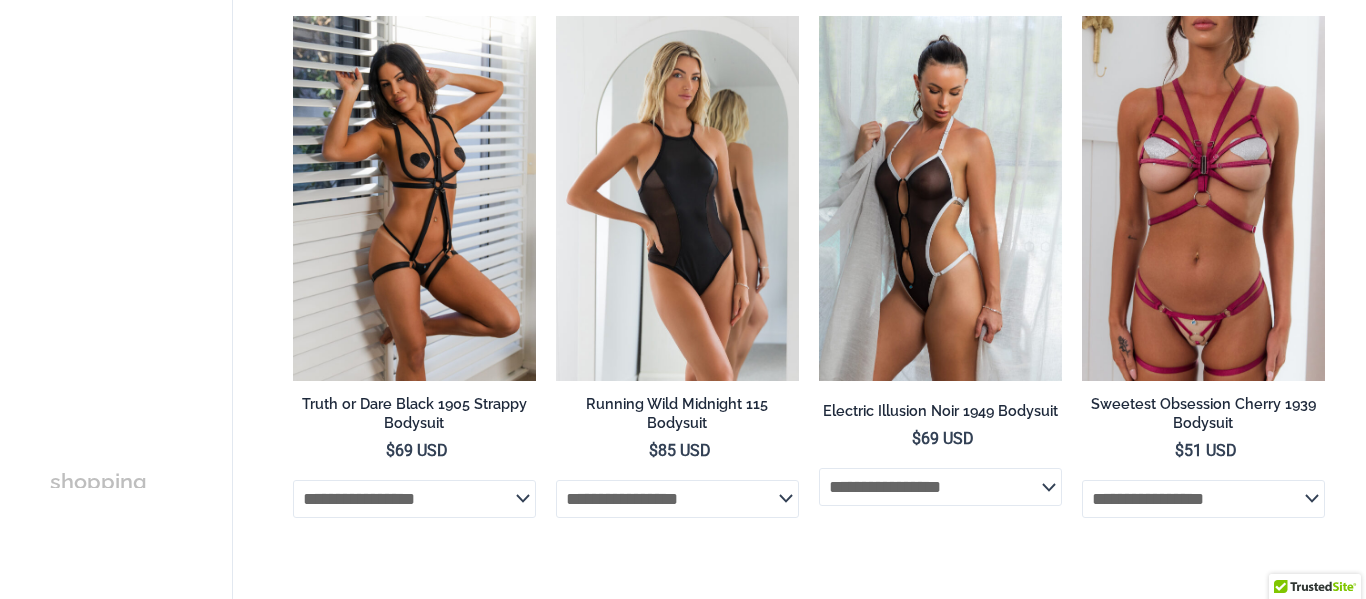 scroll, scrollTop: 0, scrollLeft: 0, axis: both 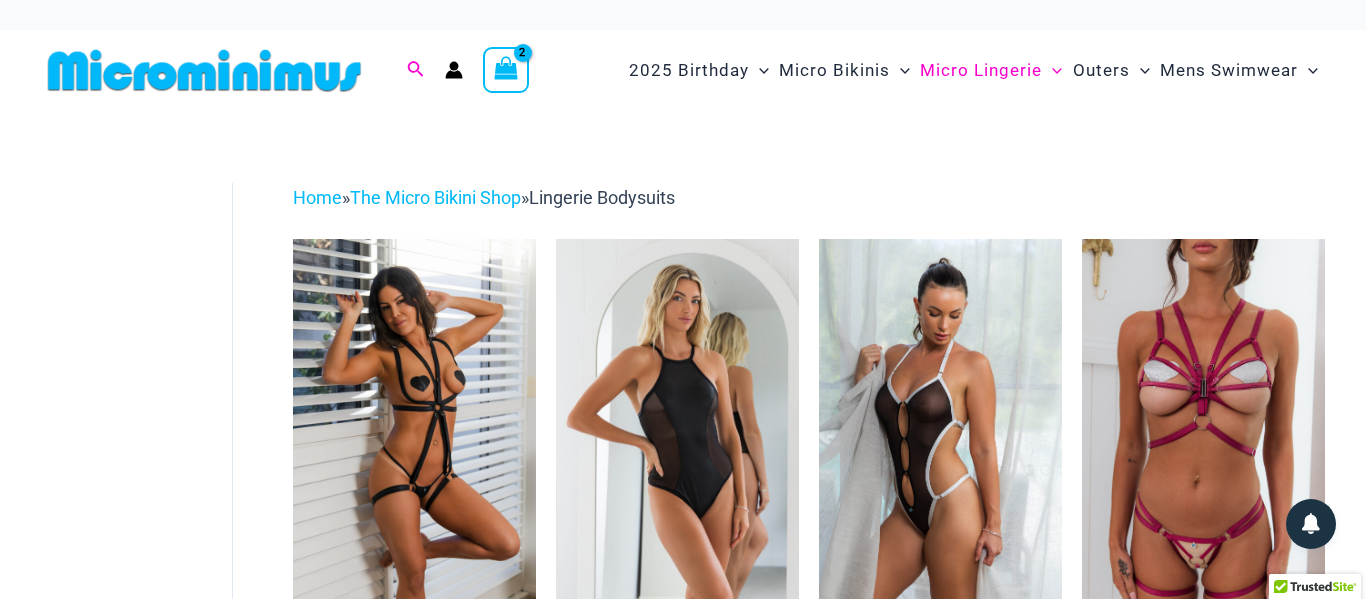 click 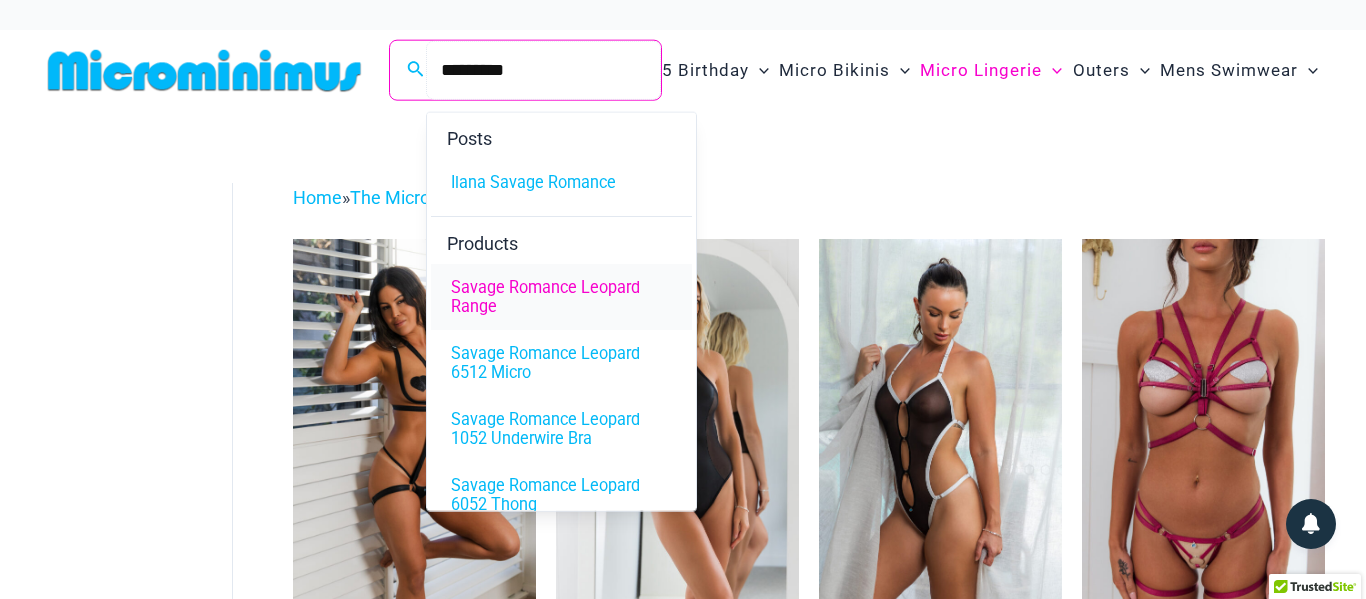 scroll, scrollTop: 0, scrollLeft: 0, axis: both 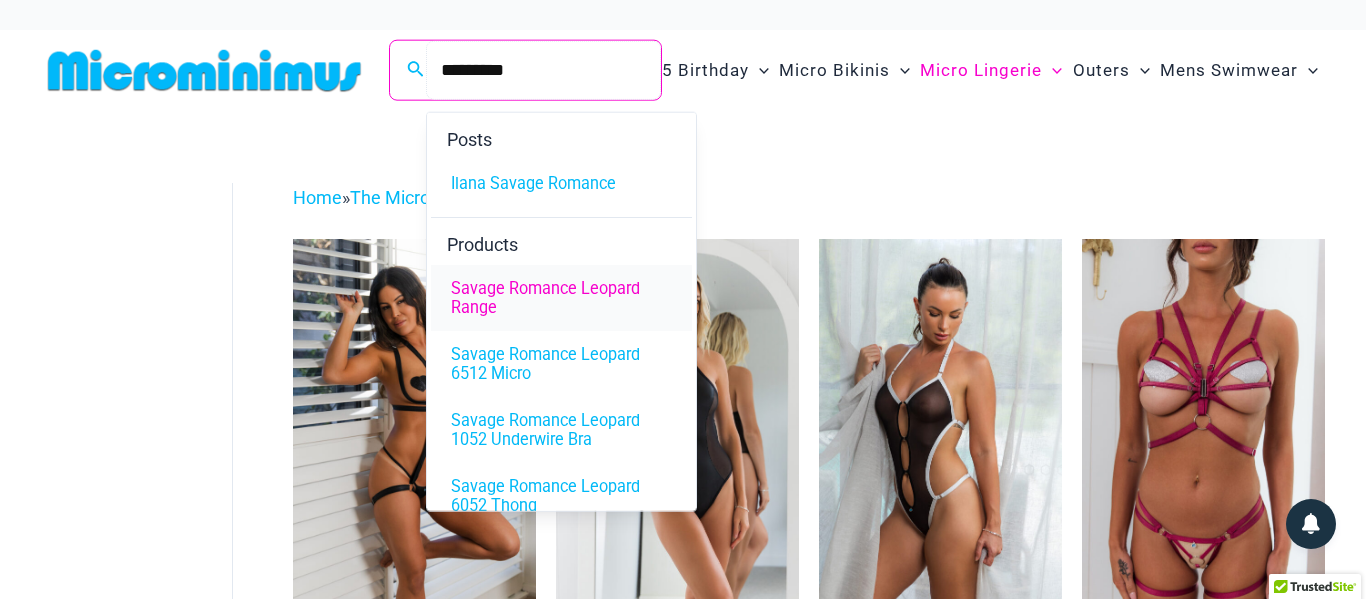 type on "*********" 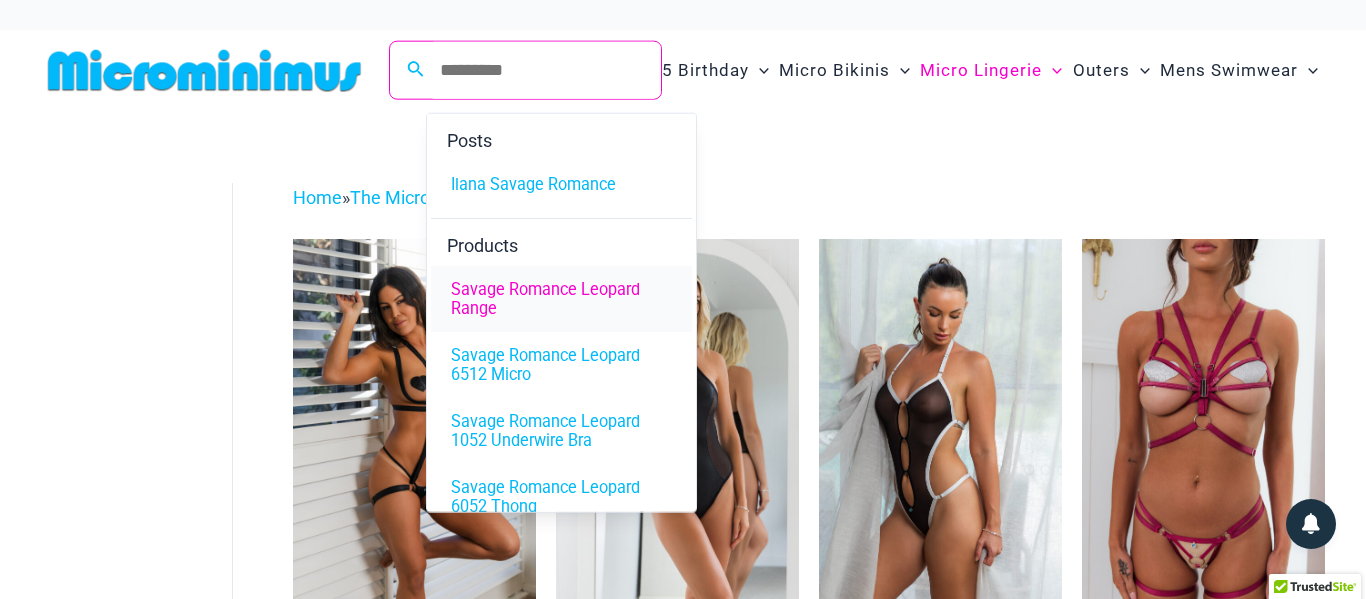 click on "Savage Romance Leopard Range" at bounding box center [561, 299] 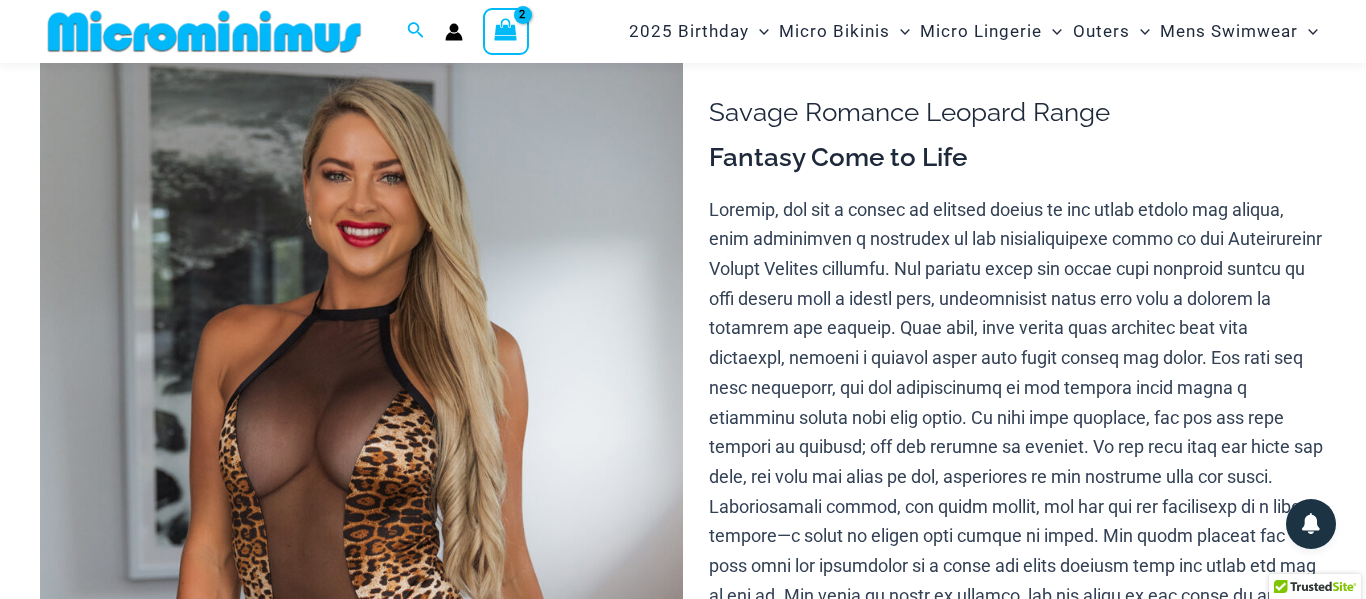 scroll, scrollTop: 163, scrollLeft: 0, axis: vertical 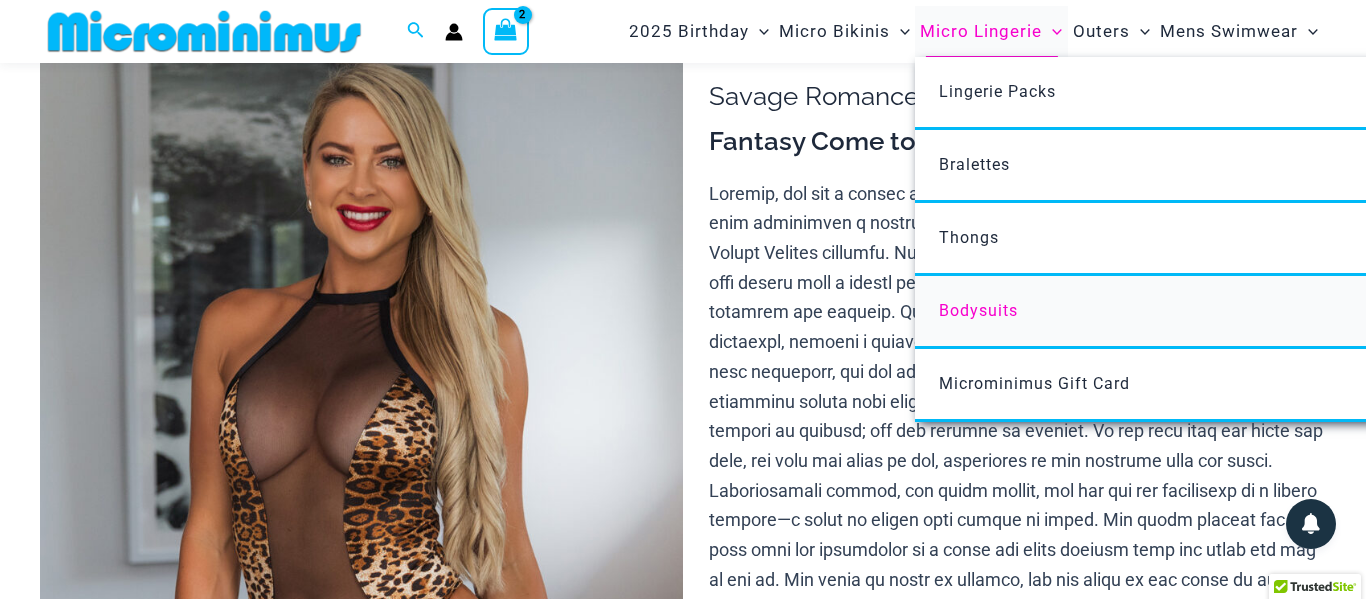 click on "Bodysuits" at bounding box center [978, 310] 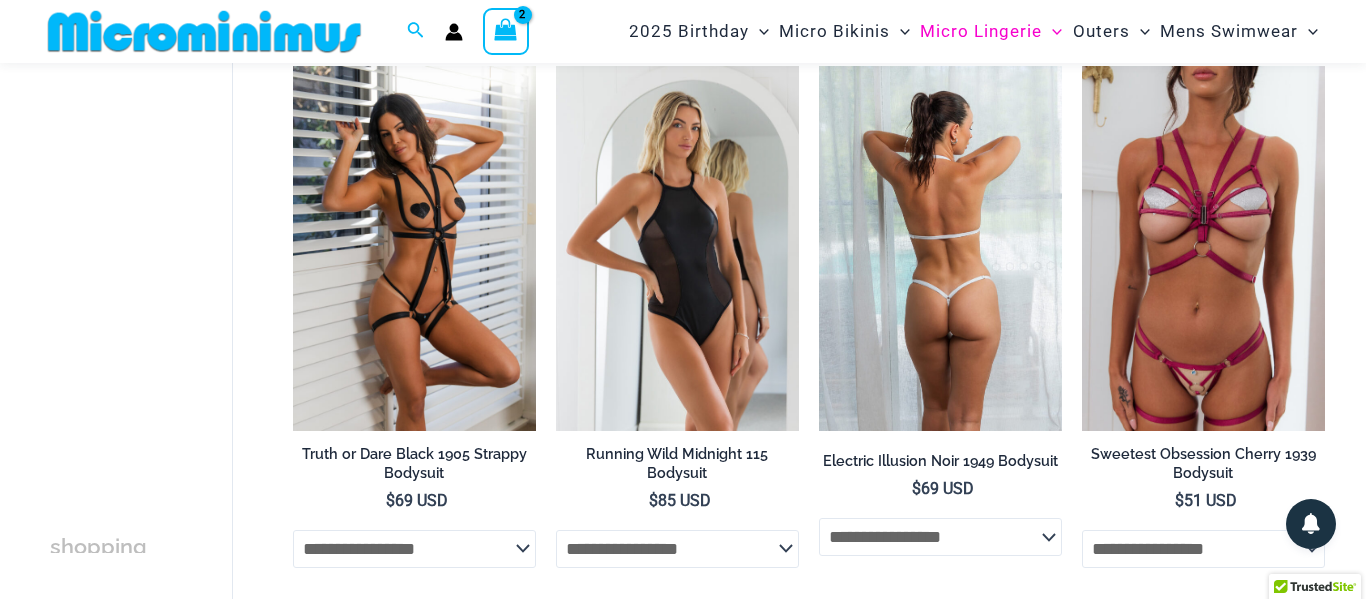 scroll, scrollTop: 101, scrollLeft: 0, axis: vertical 